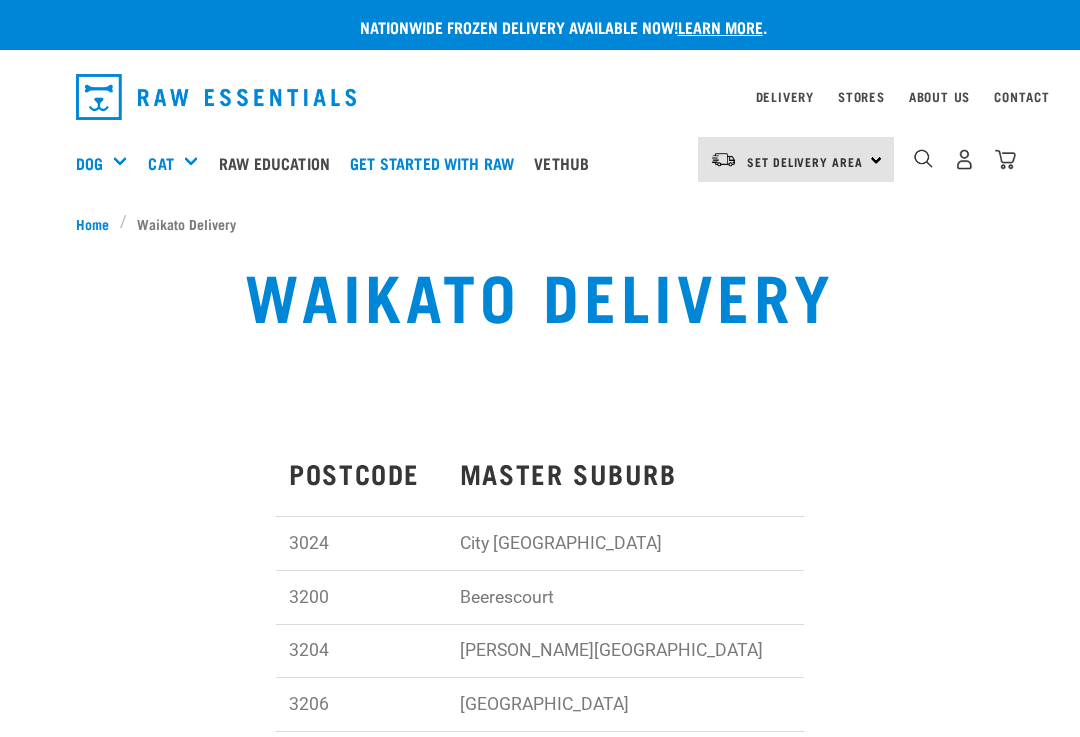 scroll, scrollTop: 0, scrollLeft: 0, axis: both 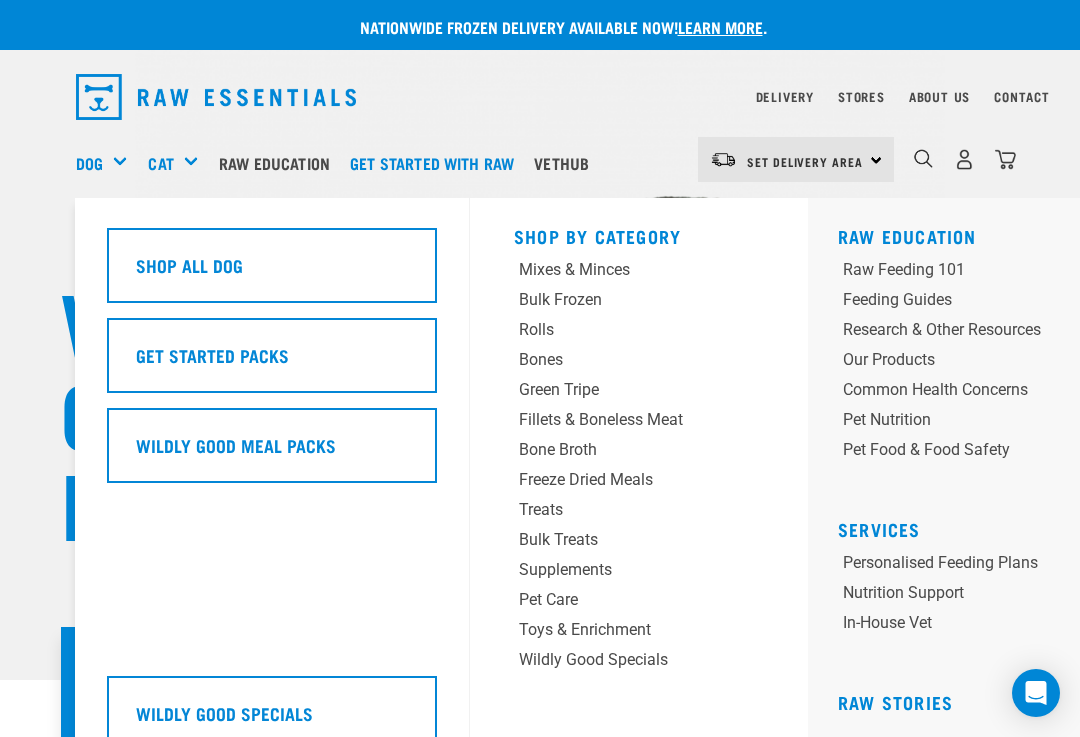 click on "Dog" at bounding box center (109, 163) 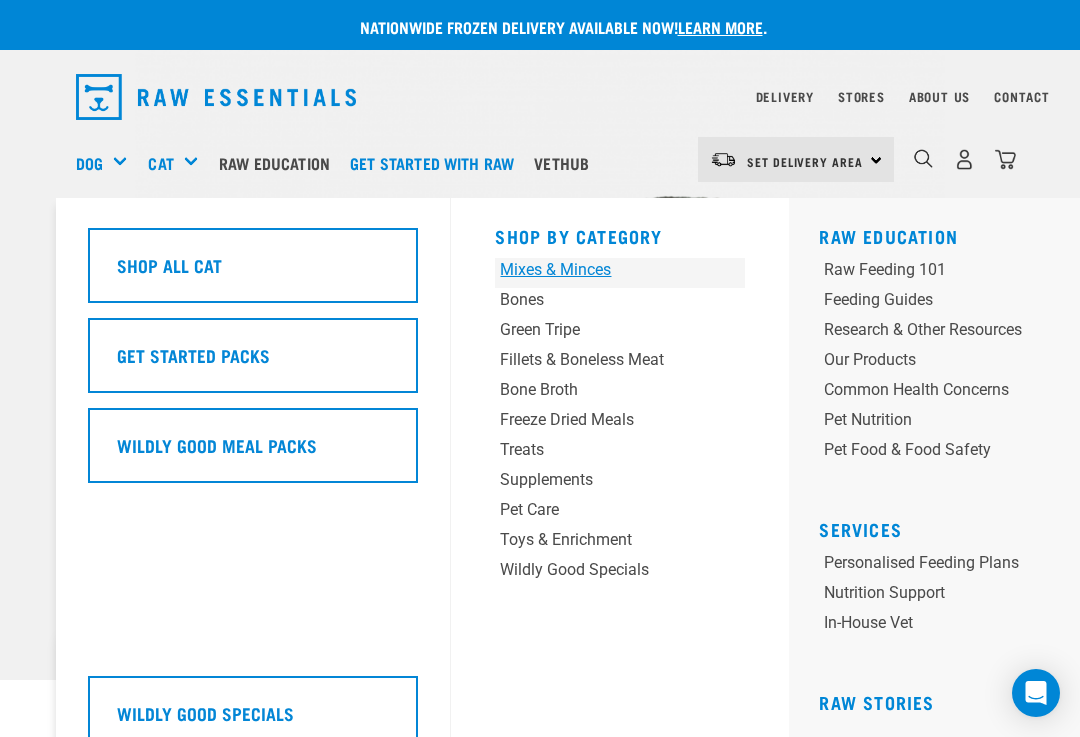 click on "Mixes & Minces" at bounding box center (598, 270) 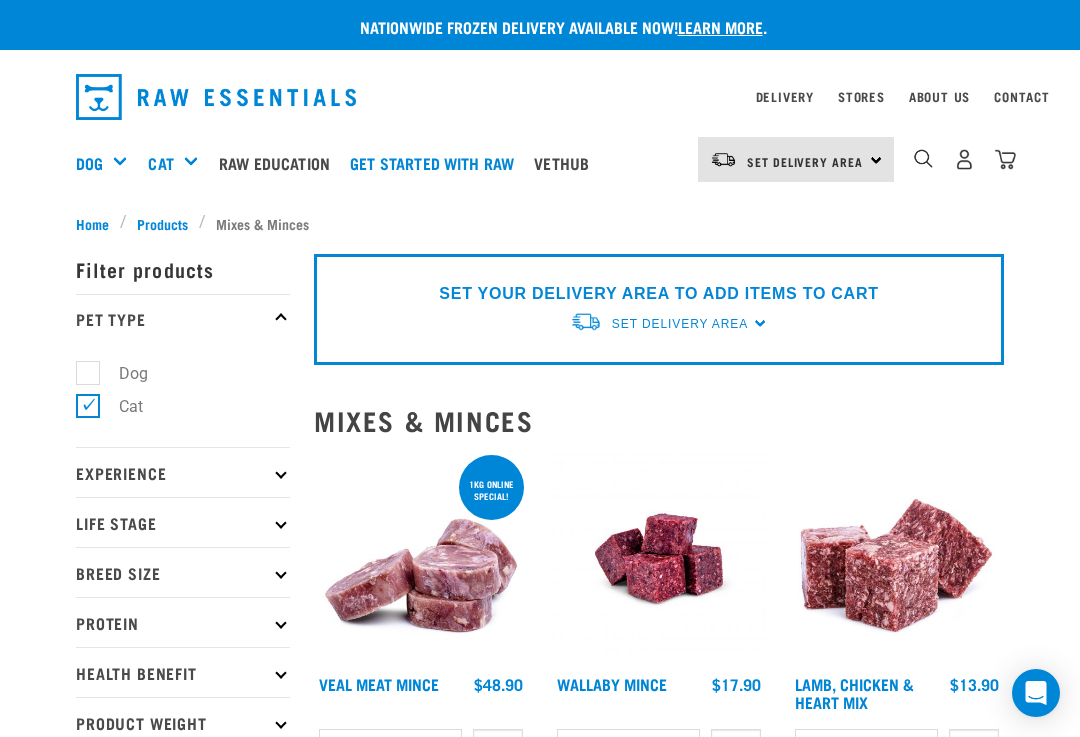scroll, scrollTop: 0, scrollLeft: 0, axis: both 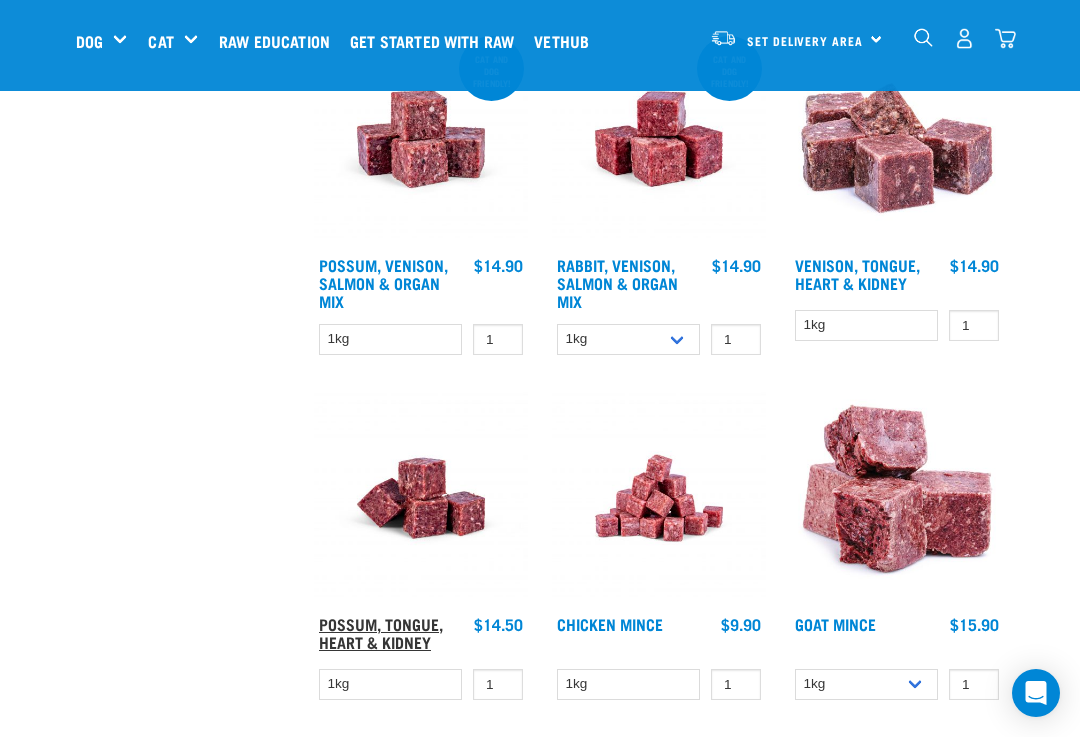 drag, startPoint x: 416, startPoint y: 601, endPoint x: 391, endPoint y: 616, distance: 29.15476 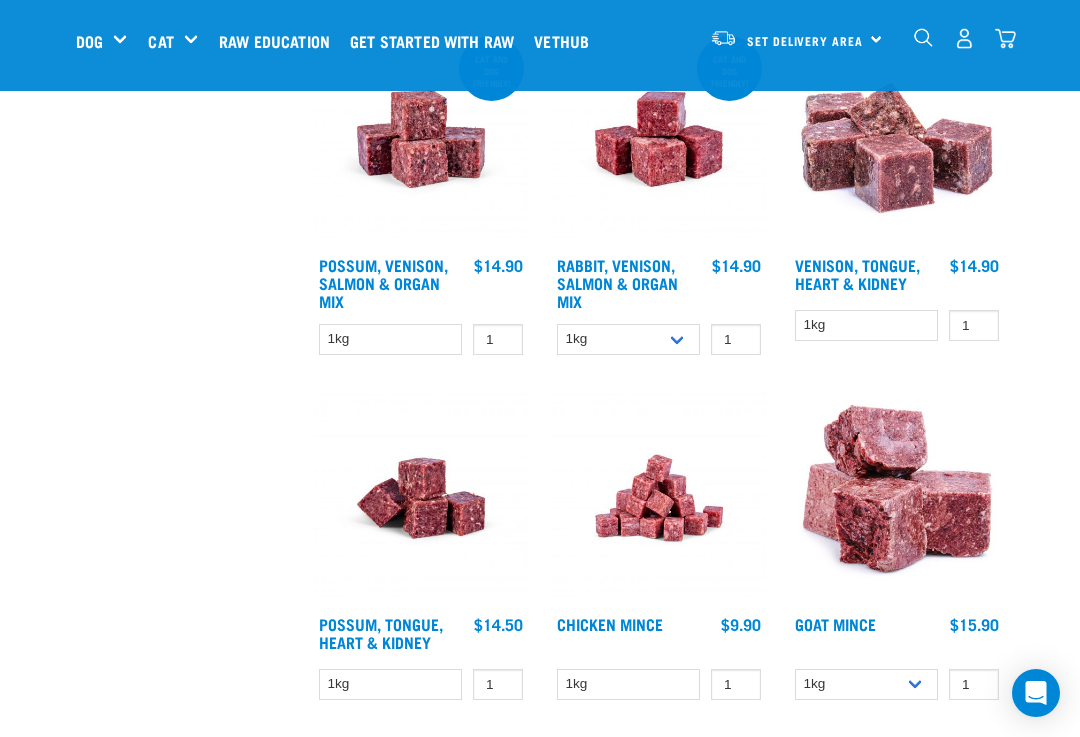 drag, startPoint x: 391, startPoint y: 616, endPoint x: 226, endPoint y: 546, distance: 179.23448 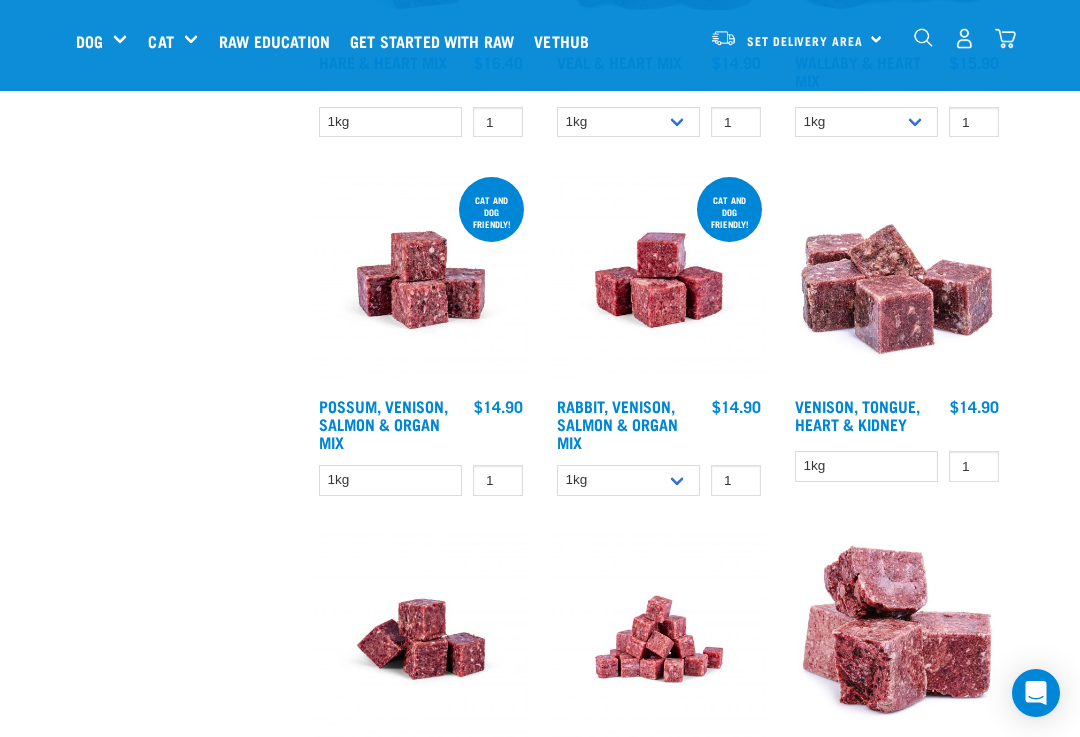 scroll, scrollTop: 0, scrollLeft: 0, axis: both 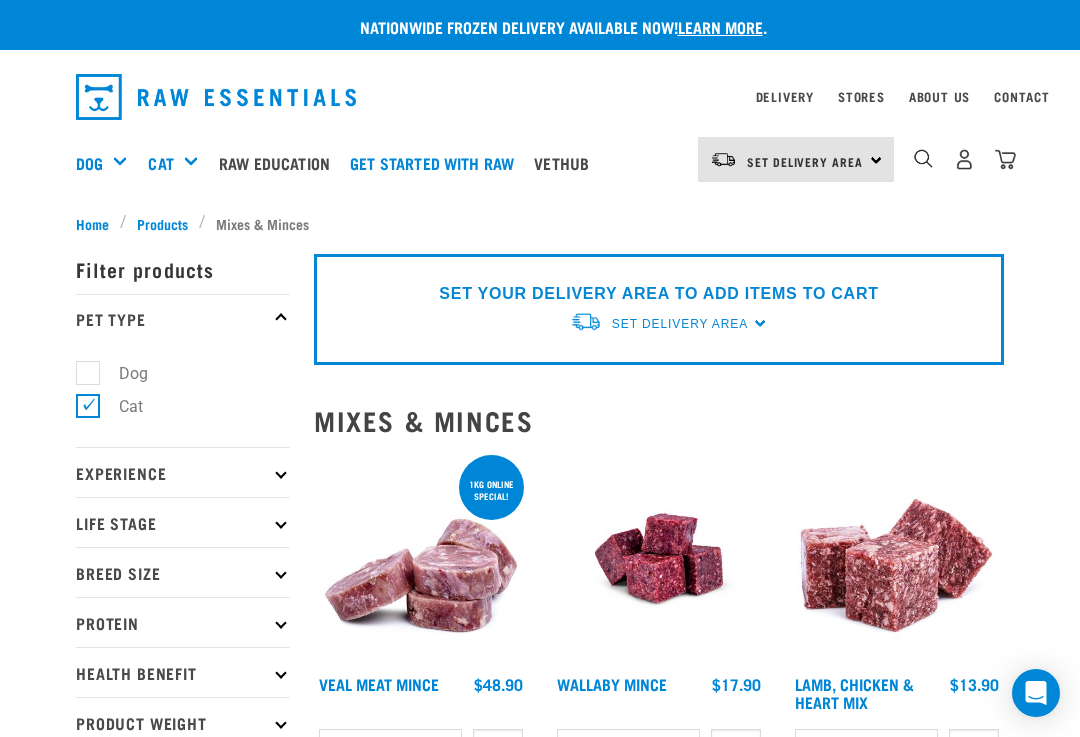 click on "Cat" at bounding box center (119, 406) 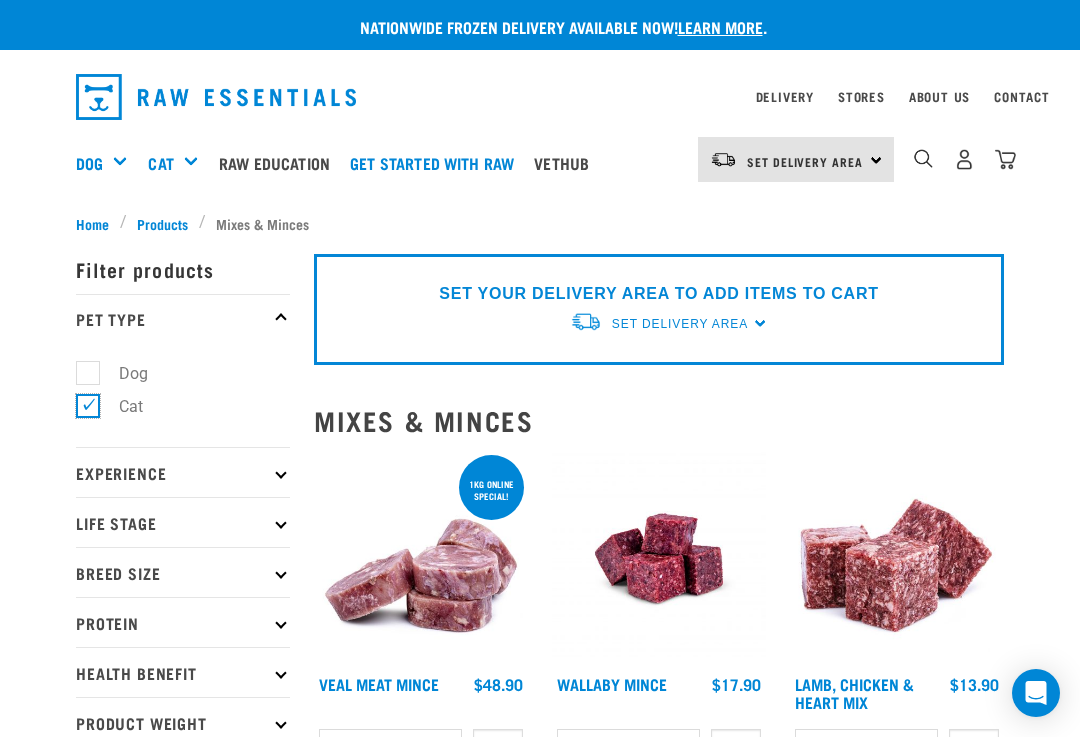 checkbox on "false" 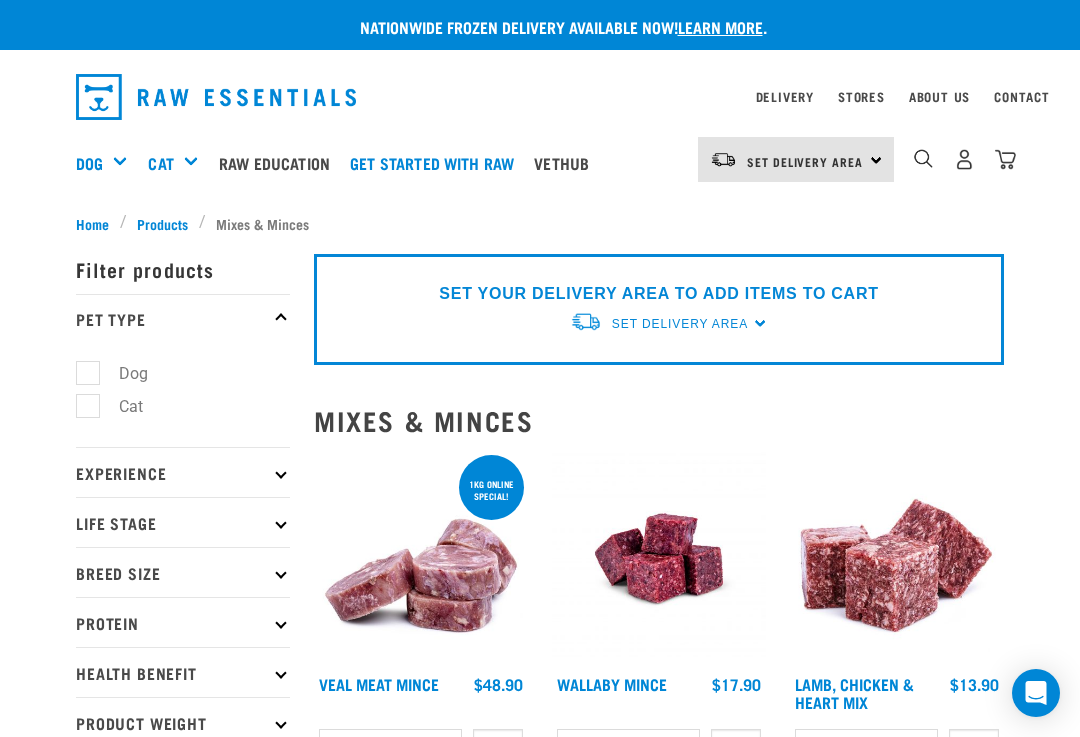click on "Dog" at bounding box center (121, 373) 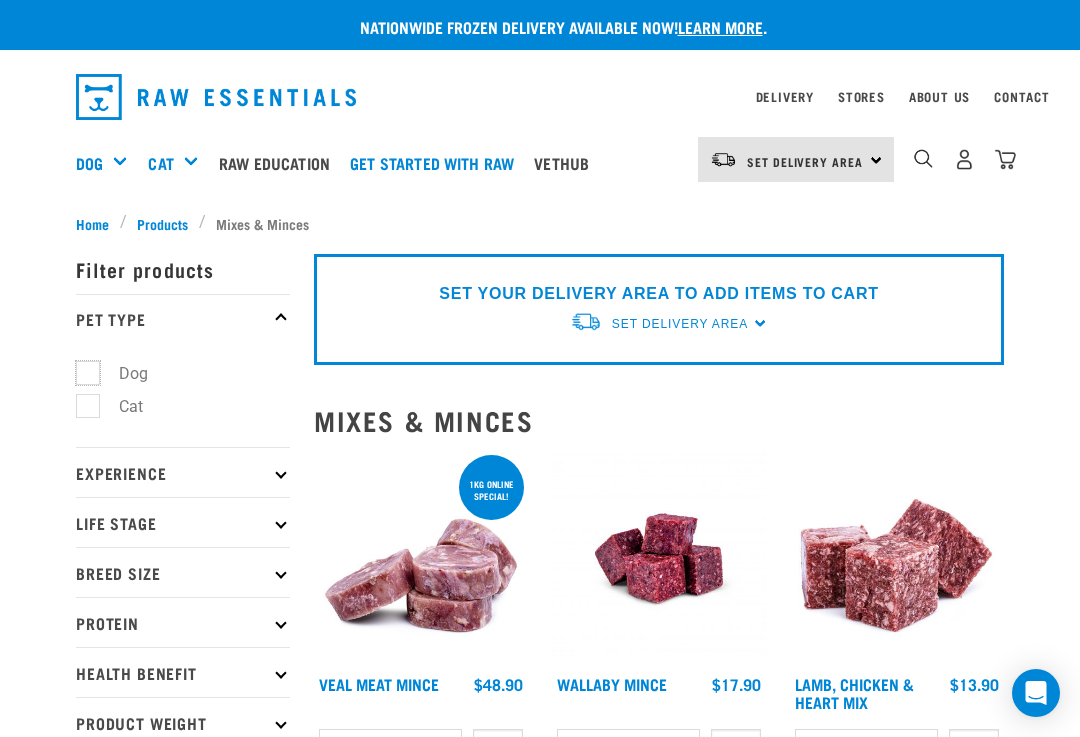 click on "Dog" at bounding box center (82, 370) 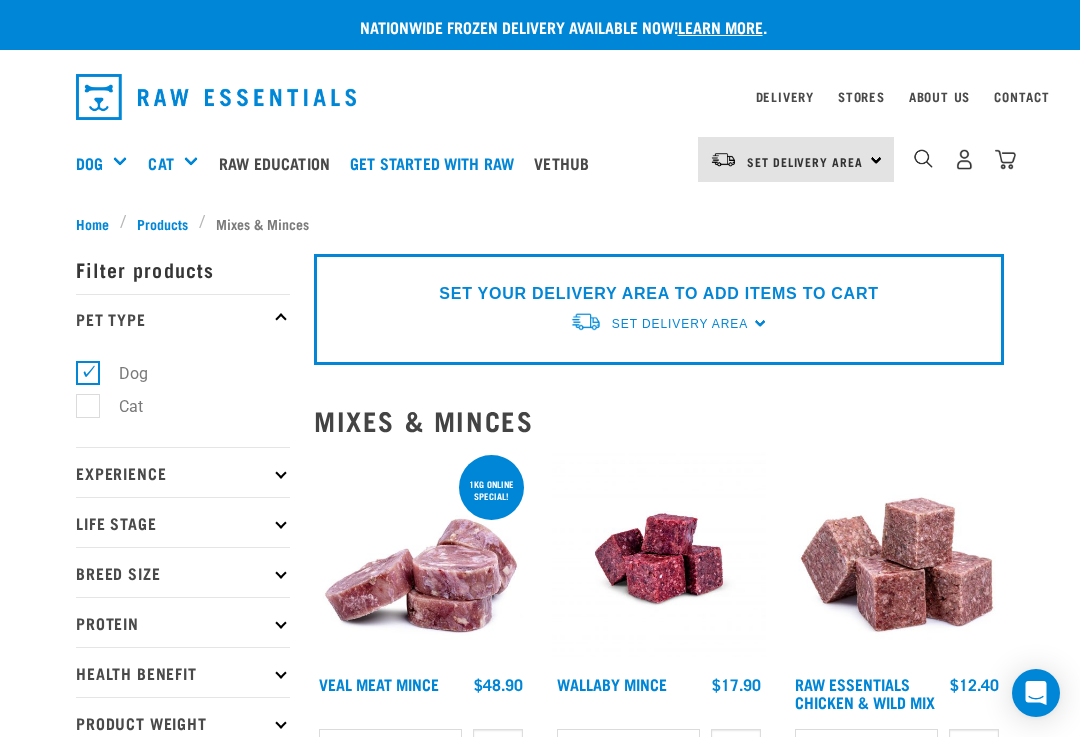 scroll, scrollTop: 0, scrollLeft: 0, axis: both 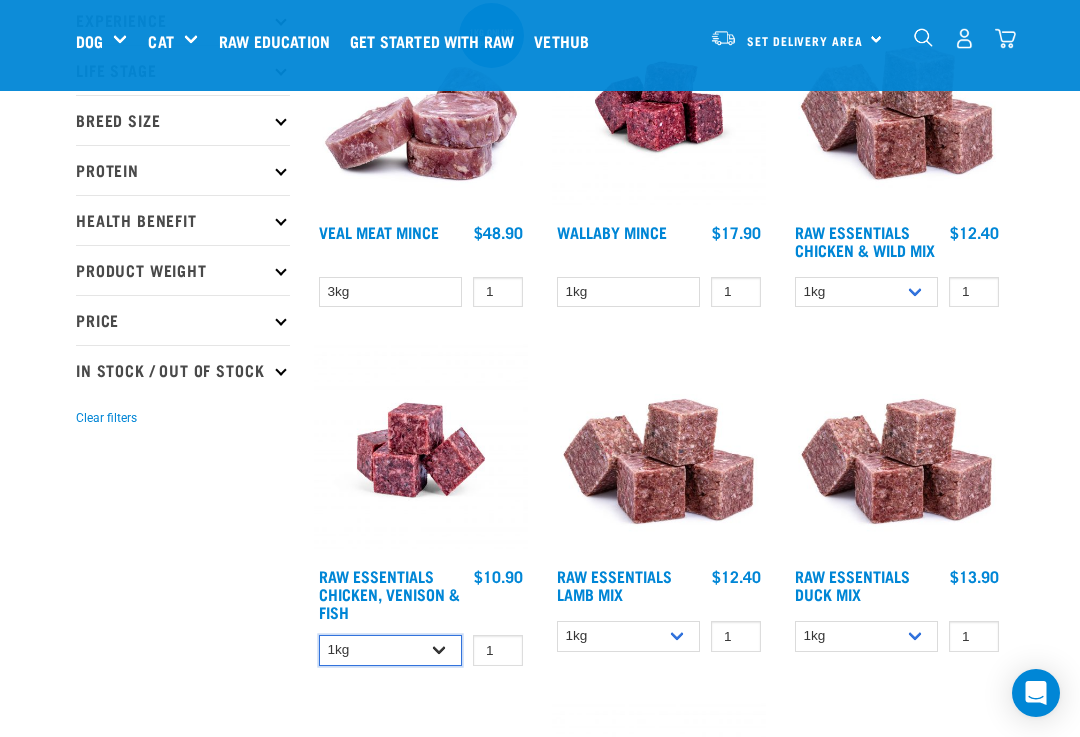 click on "1kg
3kg" at bounding box center [390, 650] 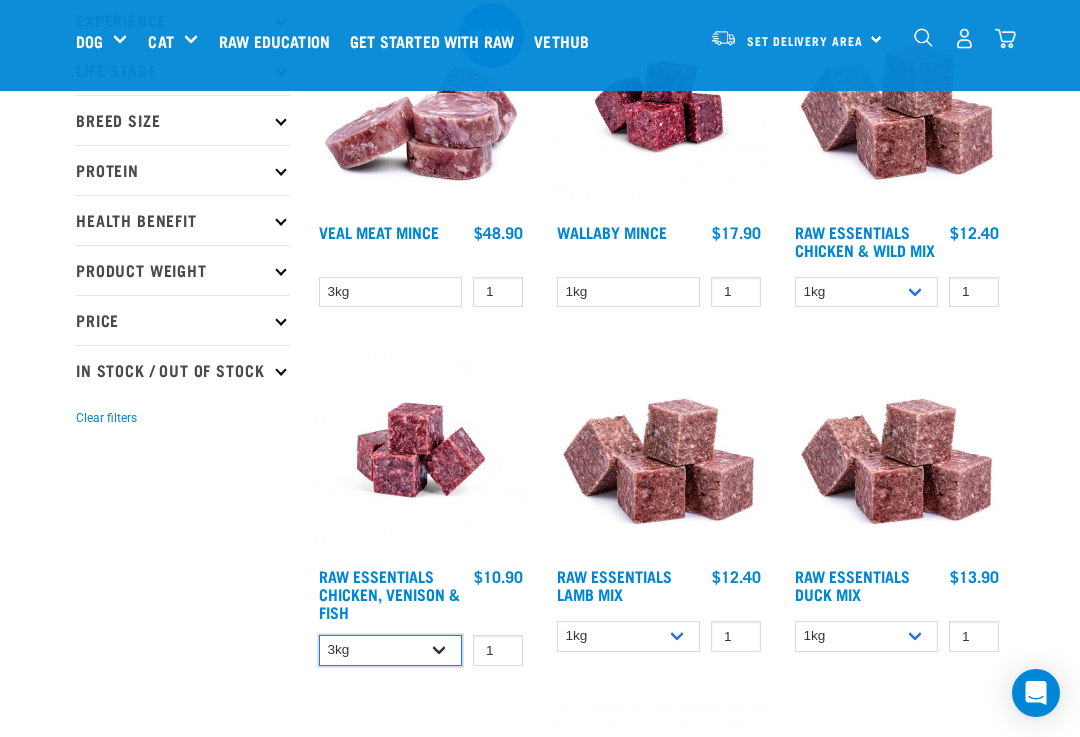 click on "1kg
3kg" at bounding box center [390, 650] 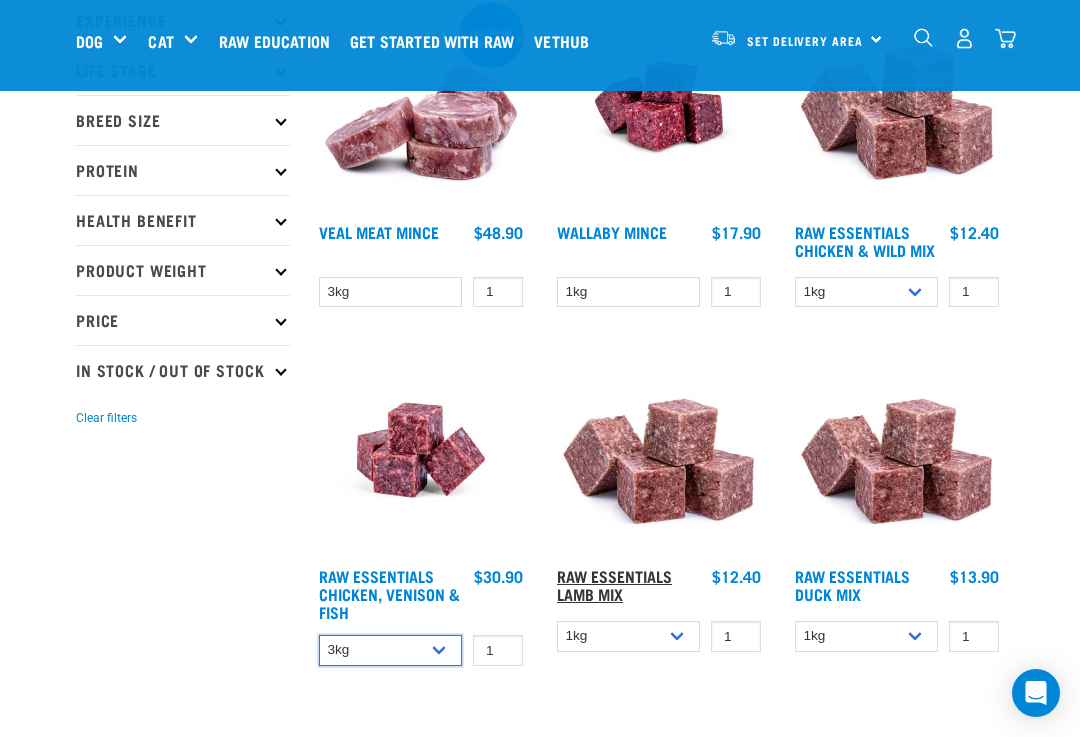 scroll, scrollTop: 400, scrollLeft: 0, axis: vertical 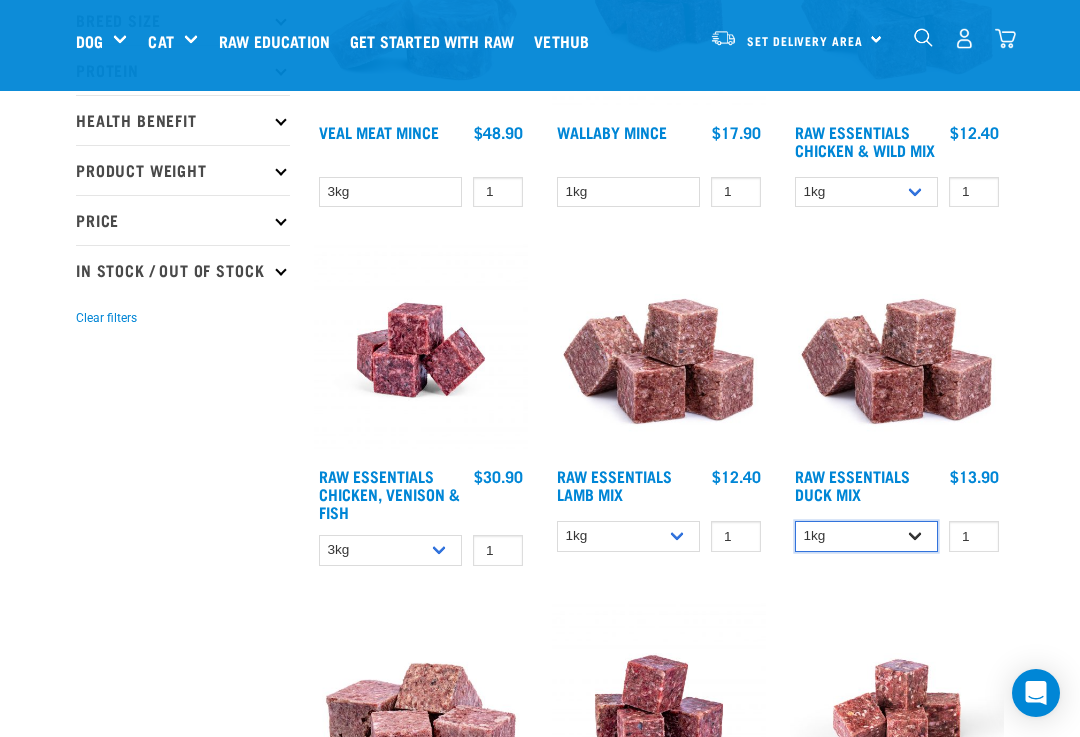click on "1kg
3kg" at bounding box center [866, 536] 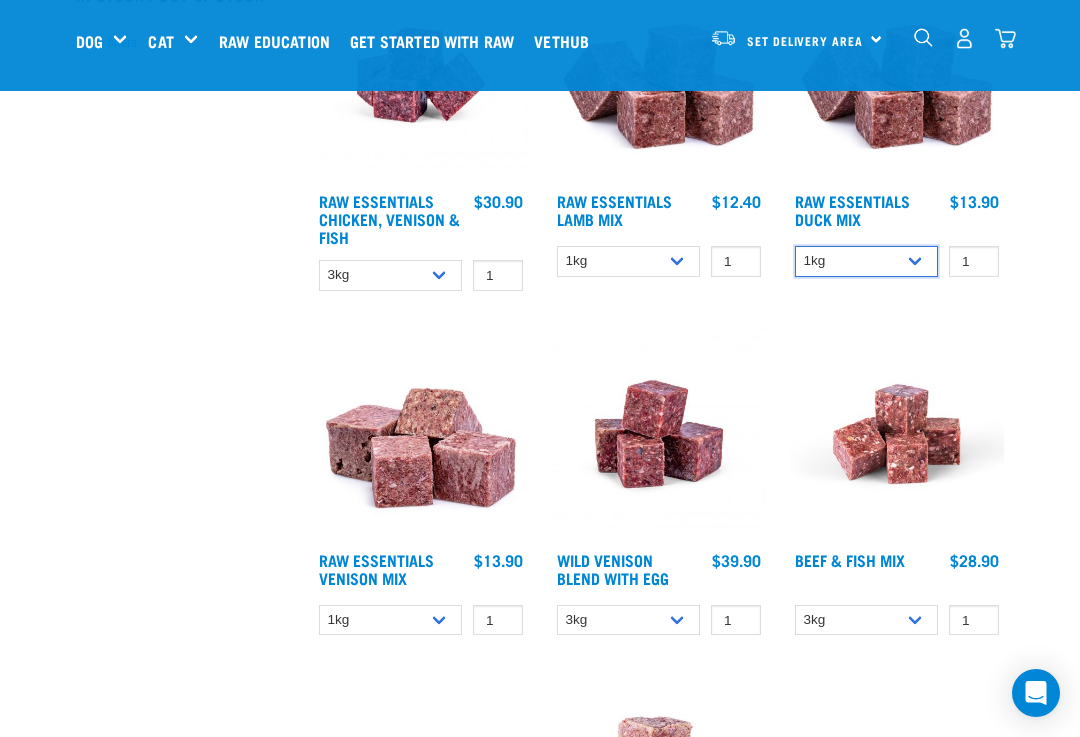 scroll, scrollTop: 500, scrollLeft: 0, axis: vertical 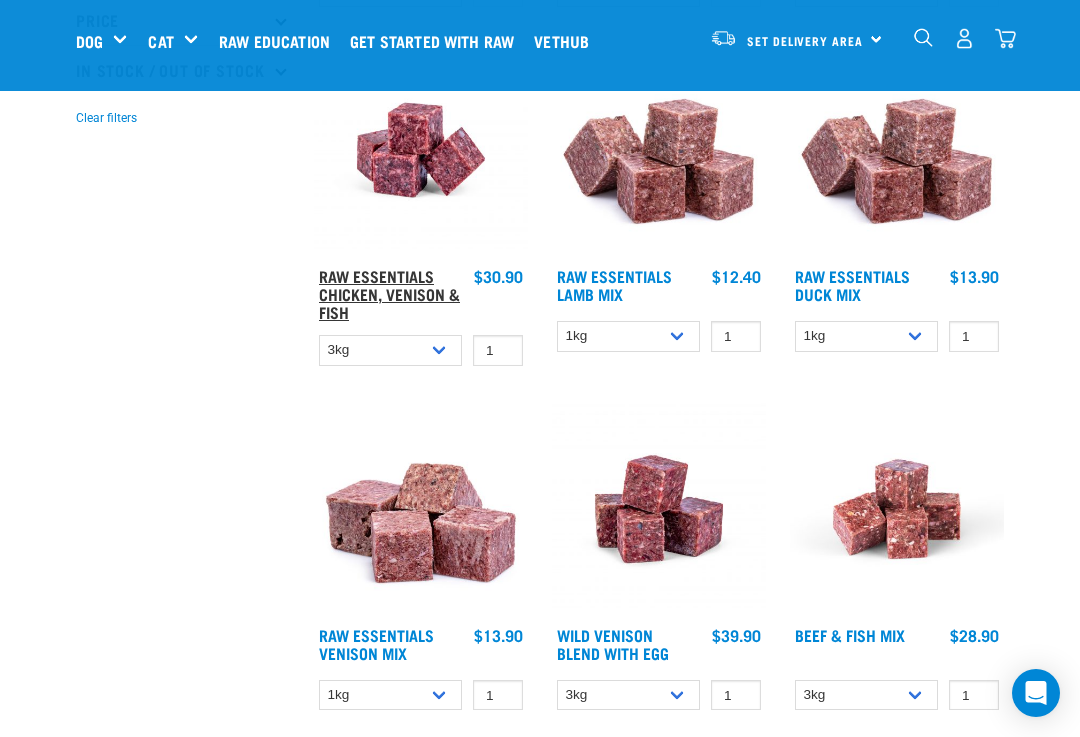 click on "Raw Essentials Chicken, Venison & Fish" at bounding box center [389, 293] 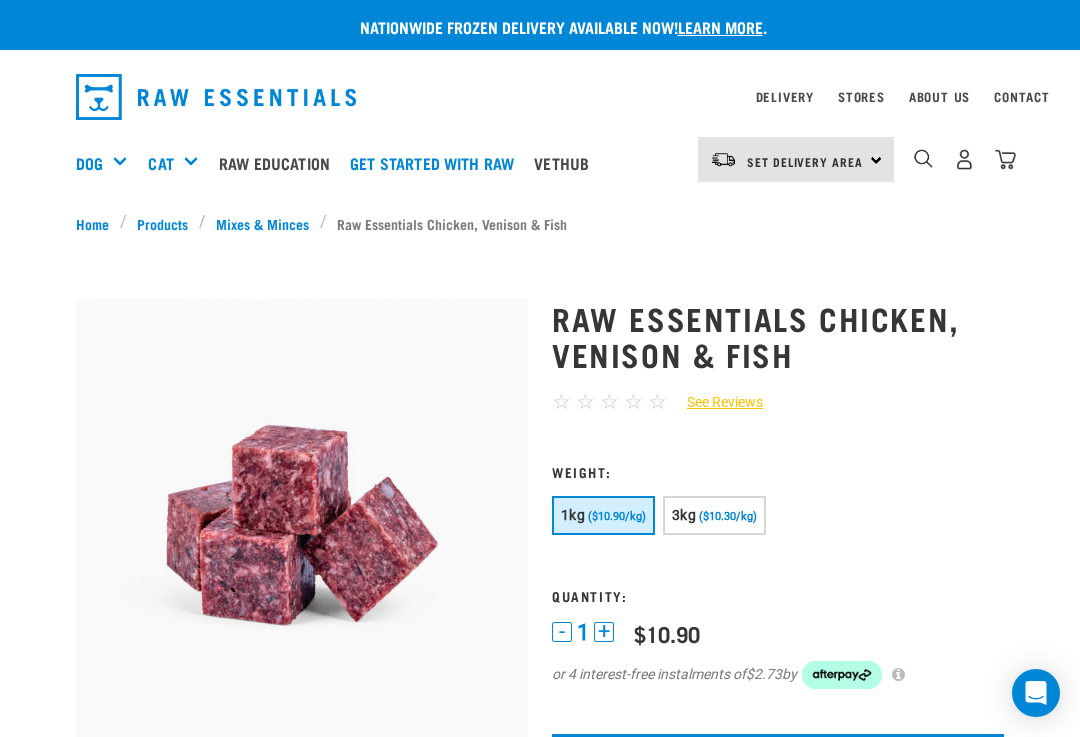 scroll, scrollTop: 0, scrollLeft: 0, axis: both 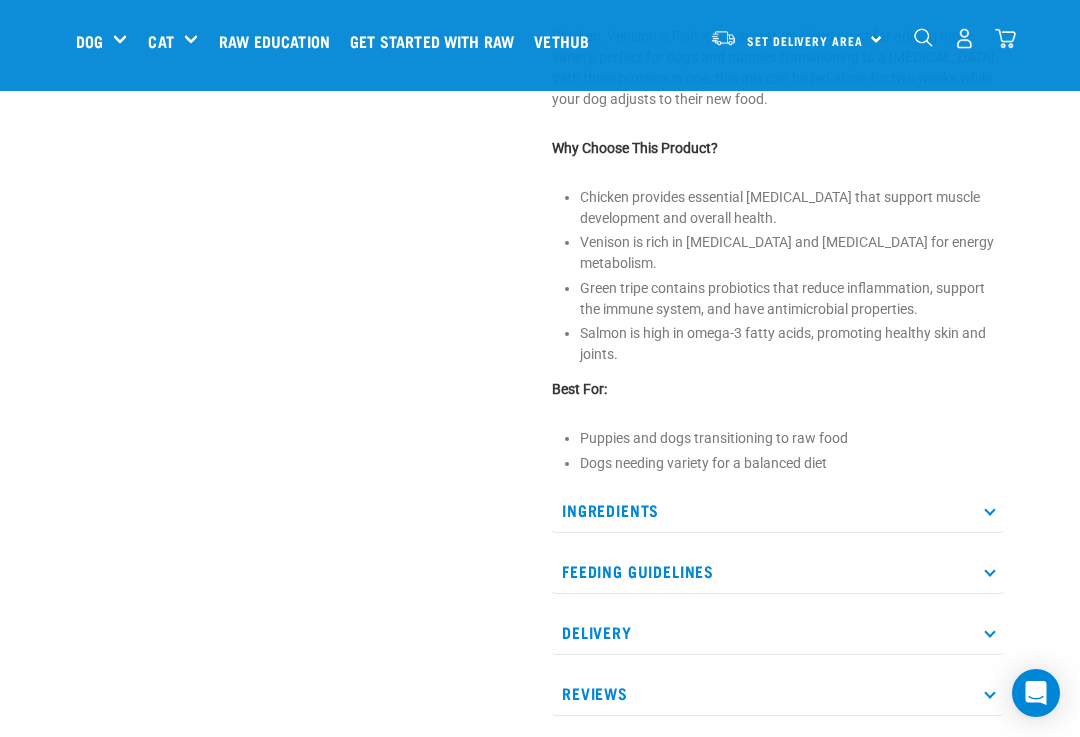 click on "Ingredients" at bounding box center [778, 510] 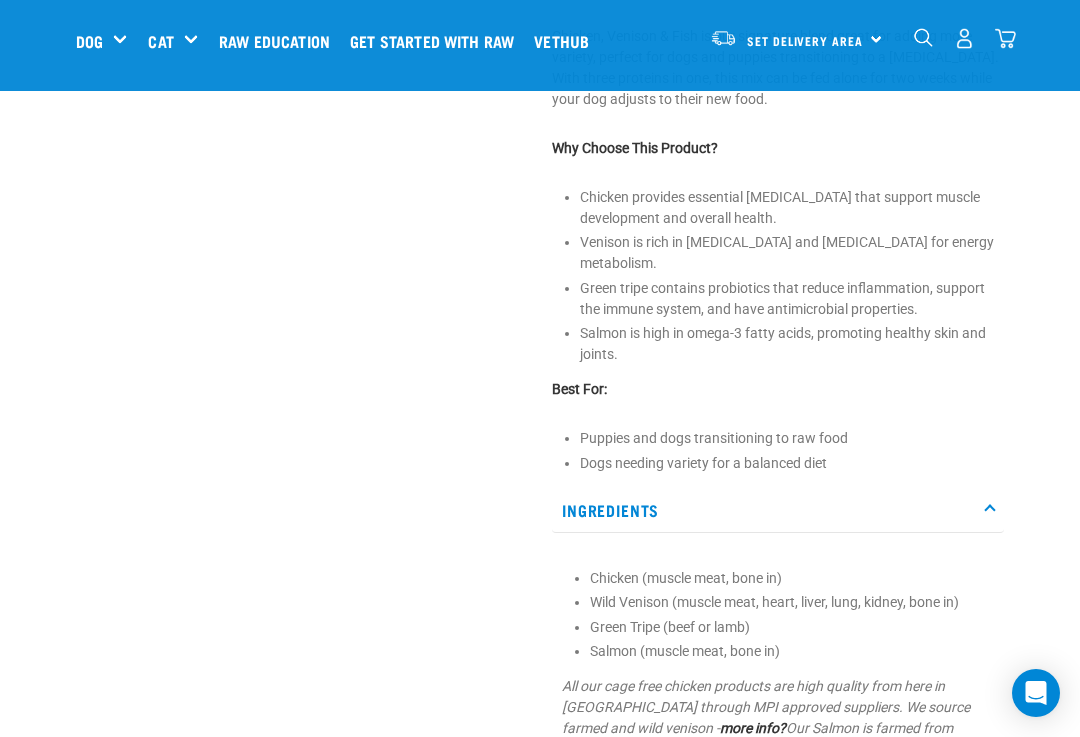 click on "Ingredients" at bounding box center (778, 510) 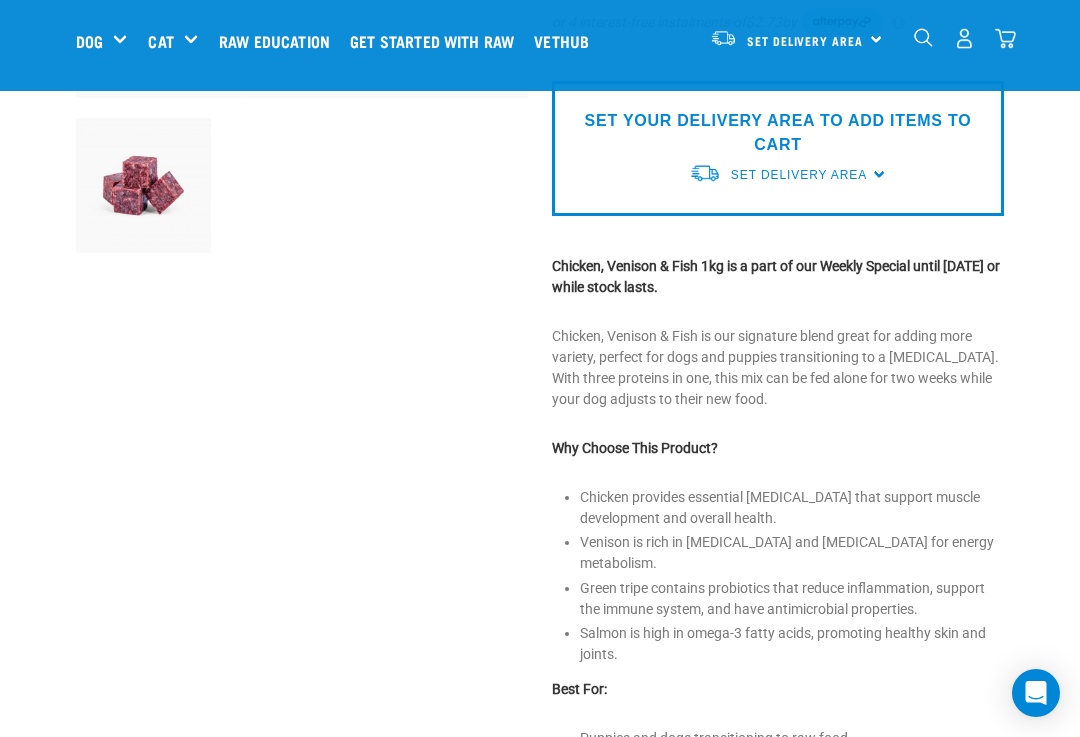 scroll, scrollTop: 0, scrollLeft: 0, axis: both 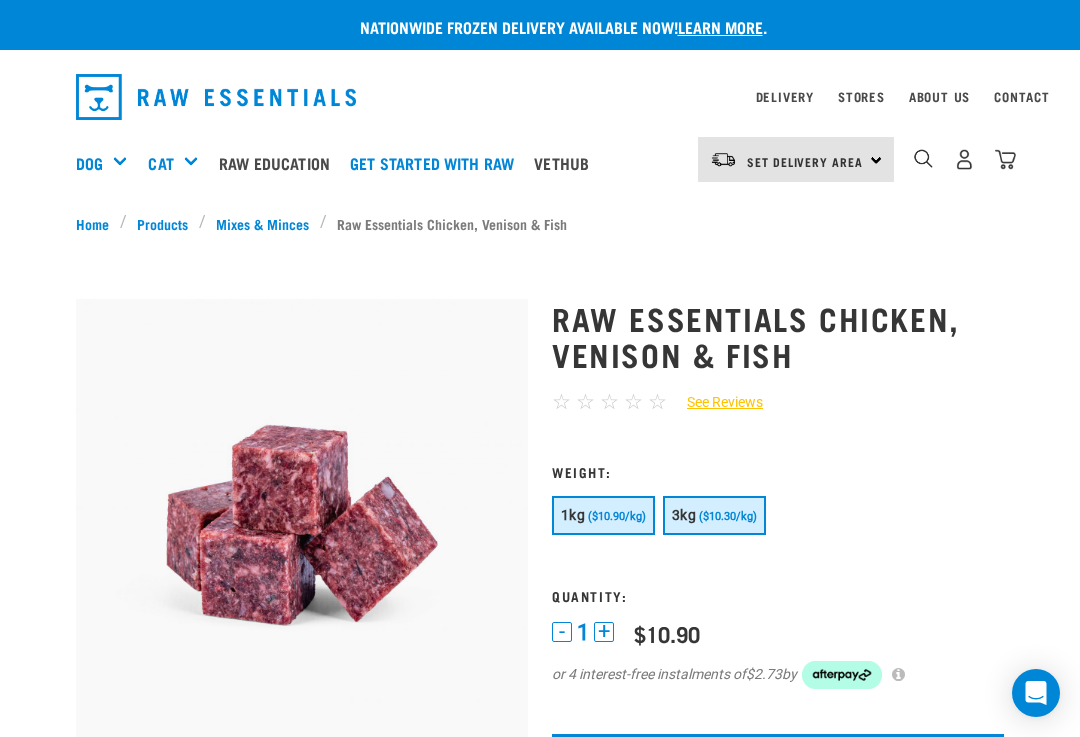 click on "($10.30/kg)" at bounding box center (728, 516) 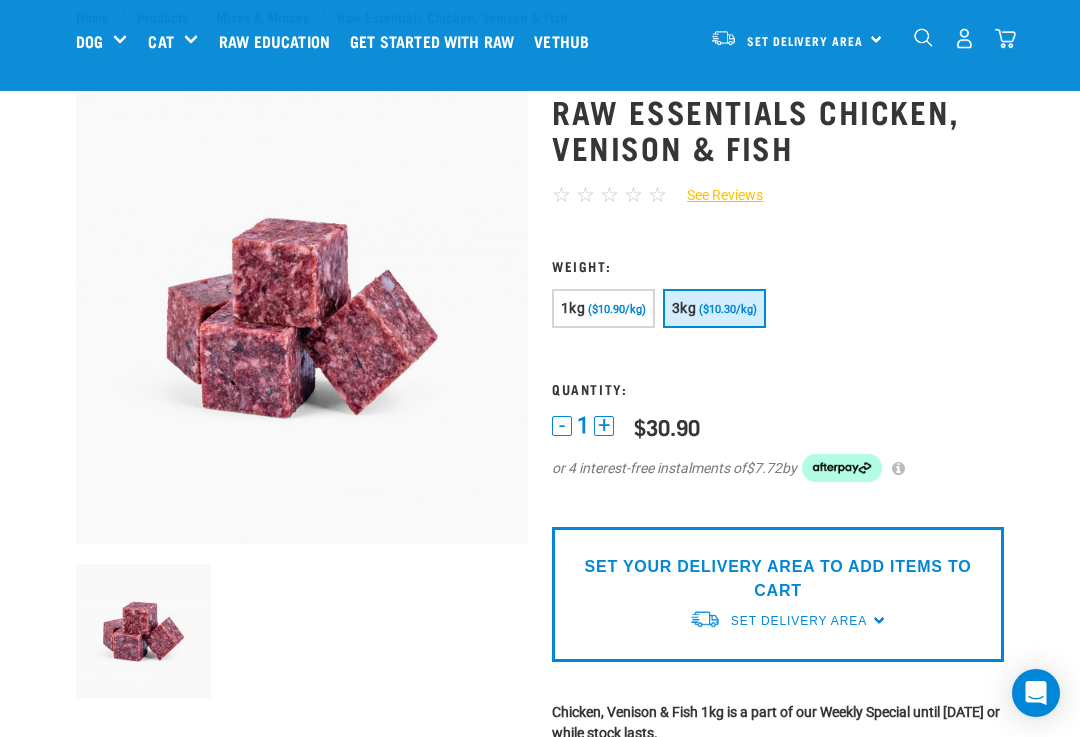 scroll, scrollTop: 100, scrollLeft: 0, axis: vertical 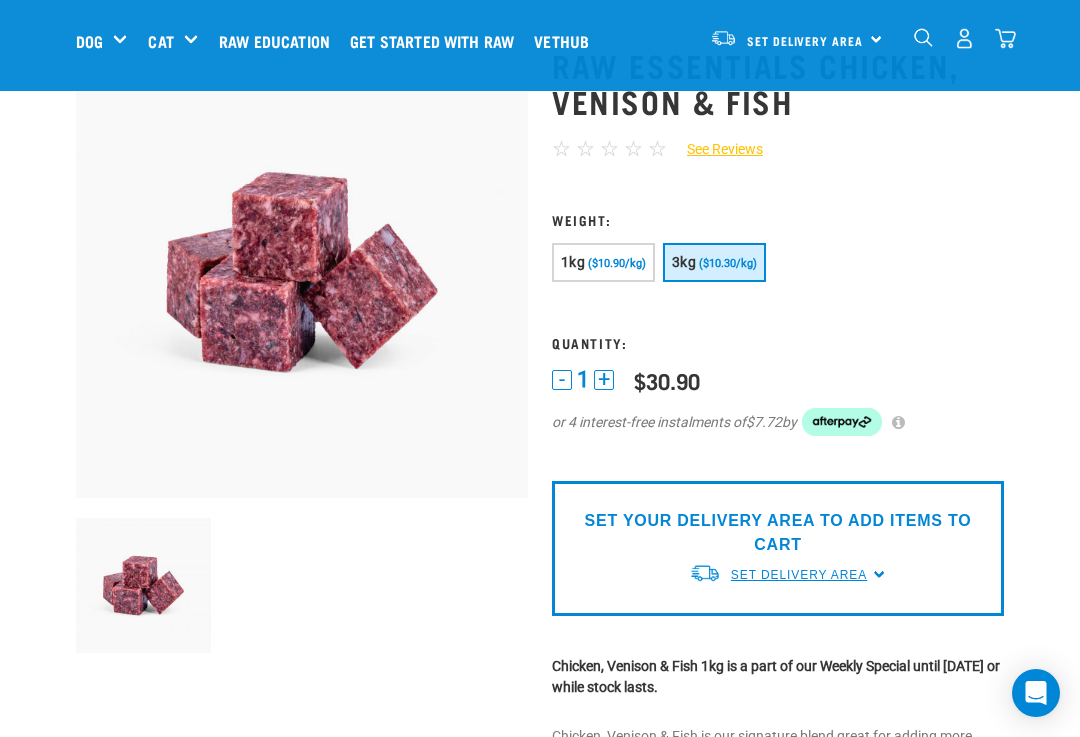 click on "Set Delivery Area" at bounding box center (799, 575) 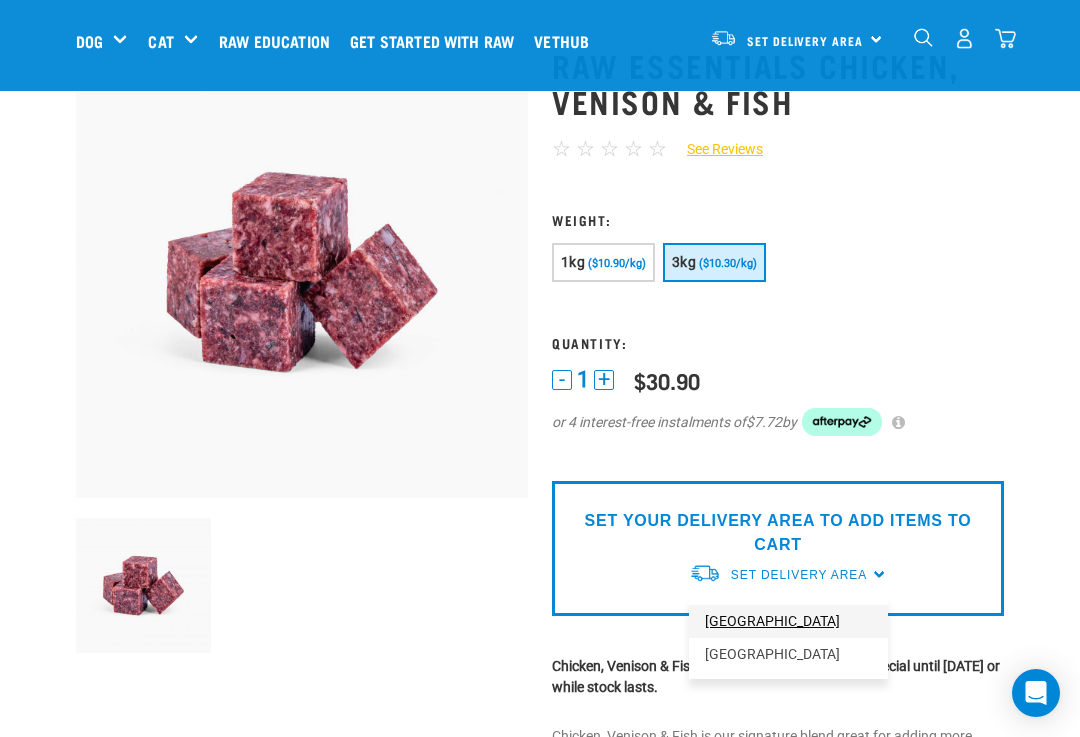 click on "[GEOGRAPHIC_DATA]" at bounding box center (788, 621) 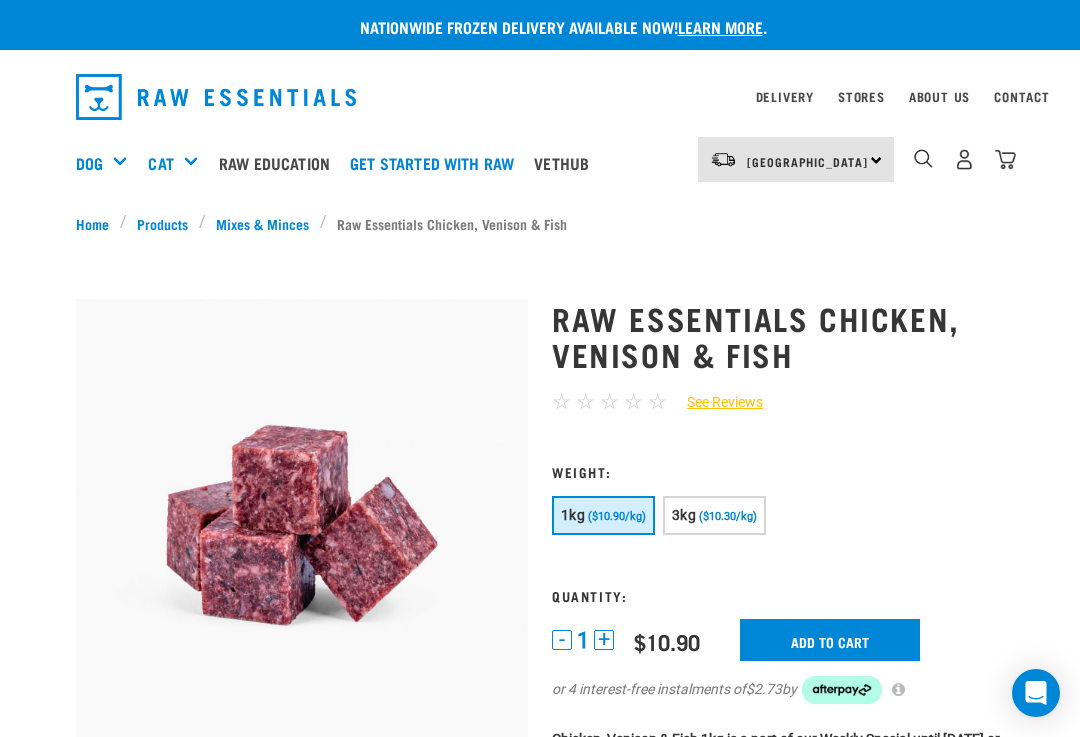 scroll, scrollTop: 253, scrollLeft: 0, axis: vertical 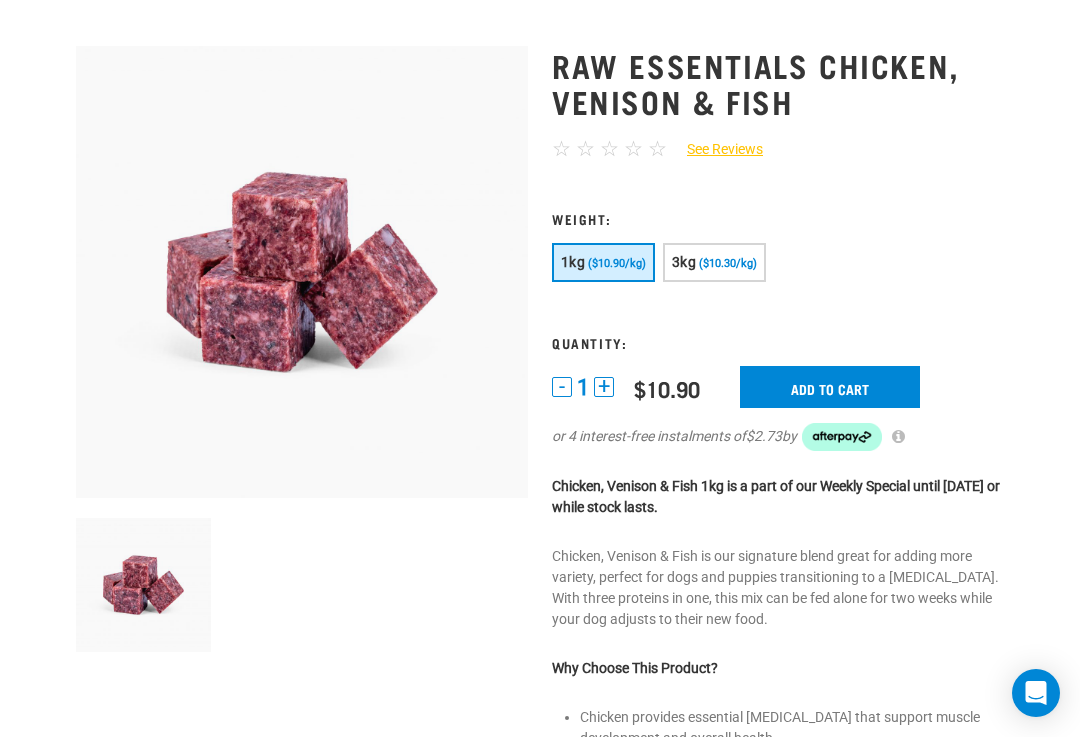 click on "1kg
($10.90/kg)
3kg
($10.30/kg)" at bounding box center (778, 265) 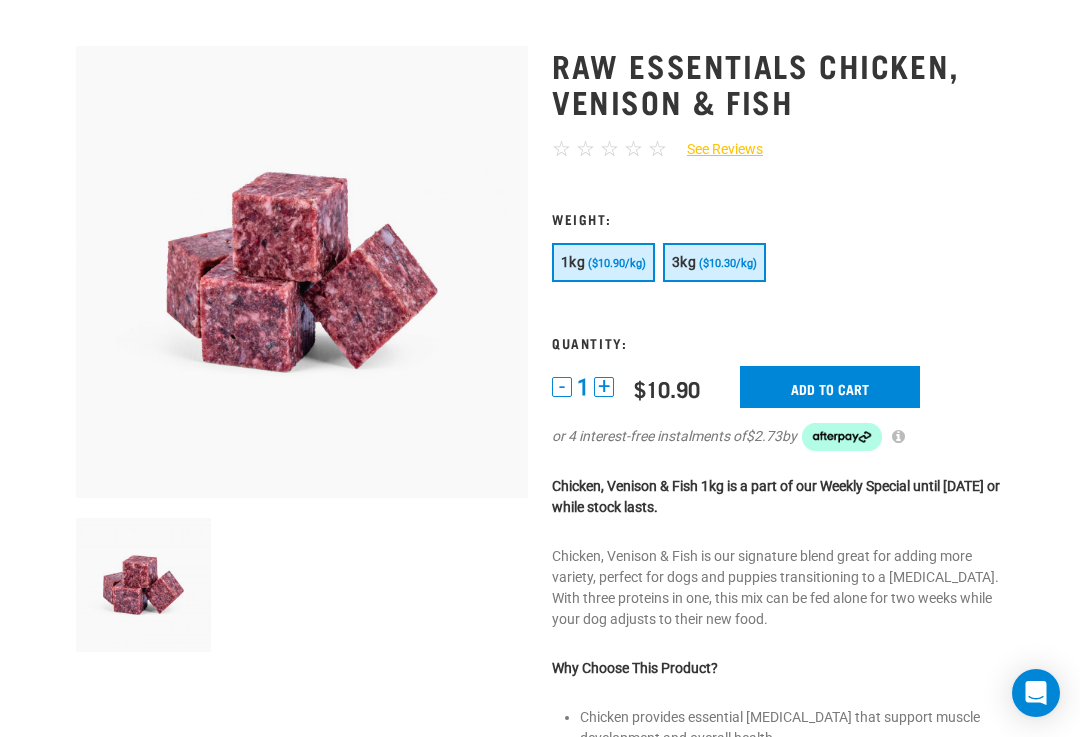 click on "($10.30/kg)" at bounding box center [728, 263] 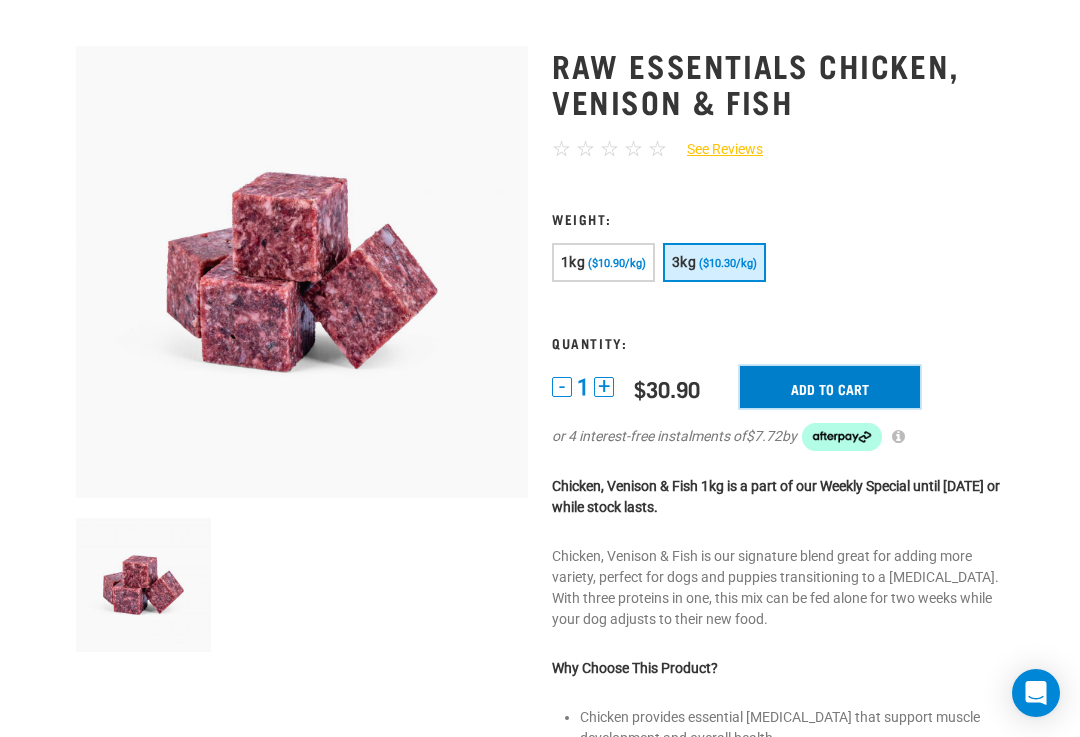 click on "Add to cart" at bounding box center [830, 387] 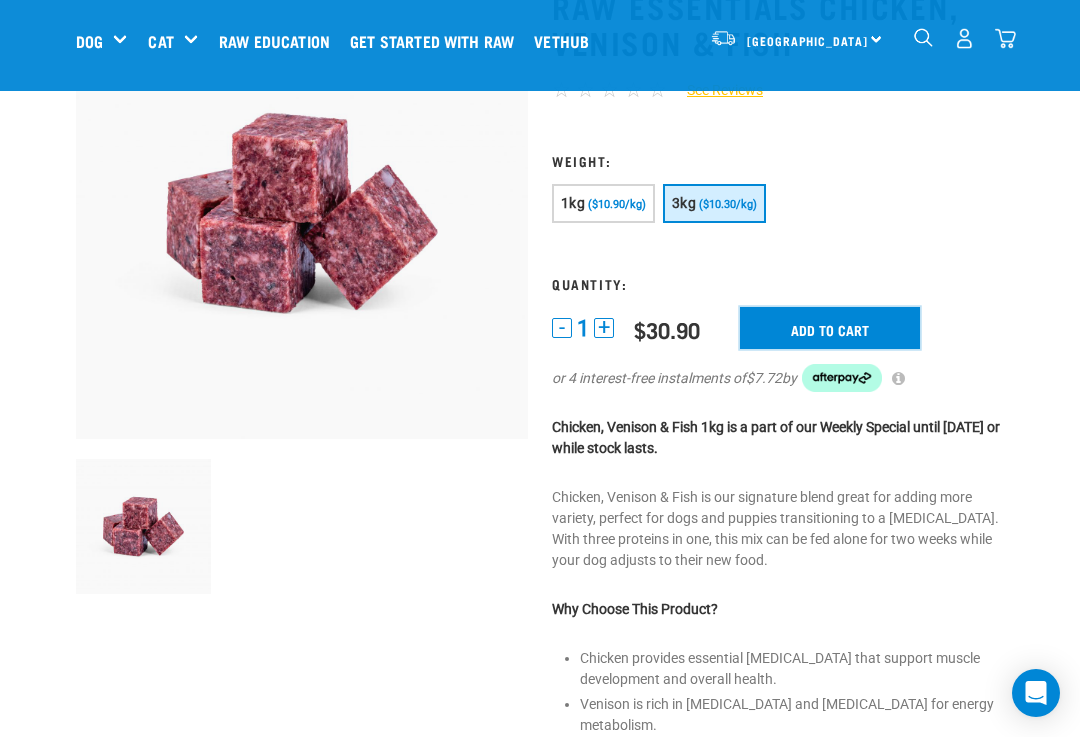 scroll, scrollTop: 0, scrollLeft: 0, axis: both 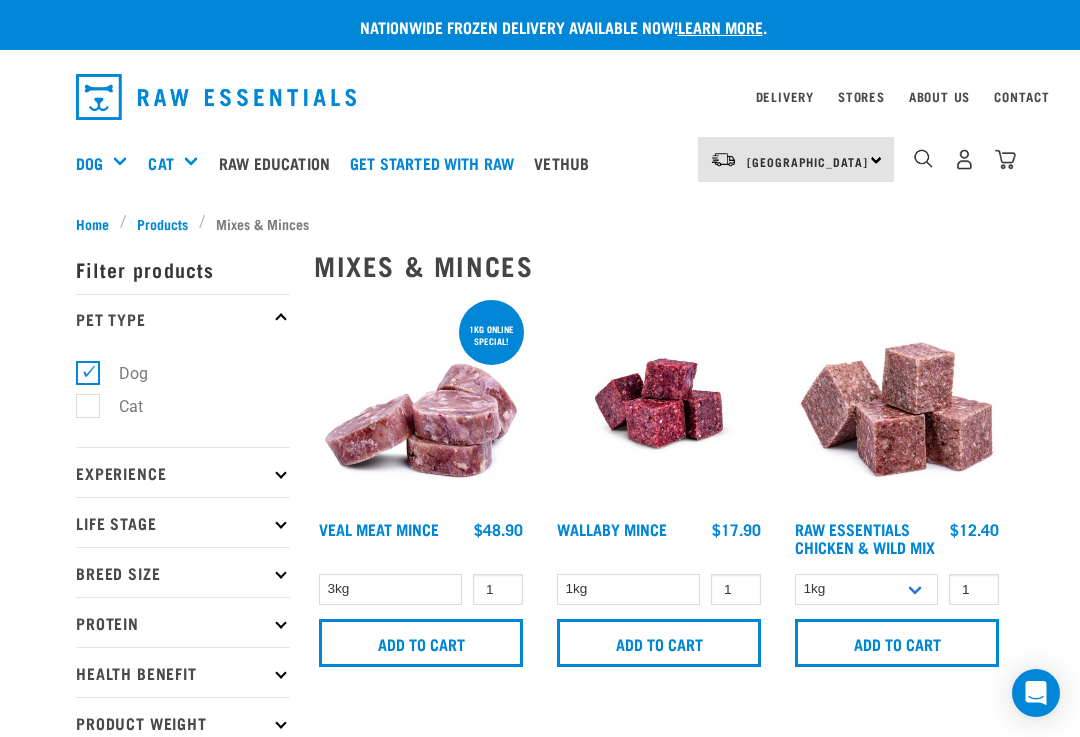 select on "28665" 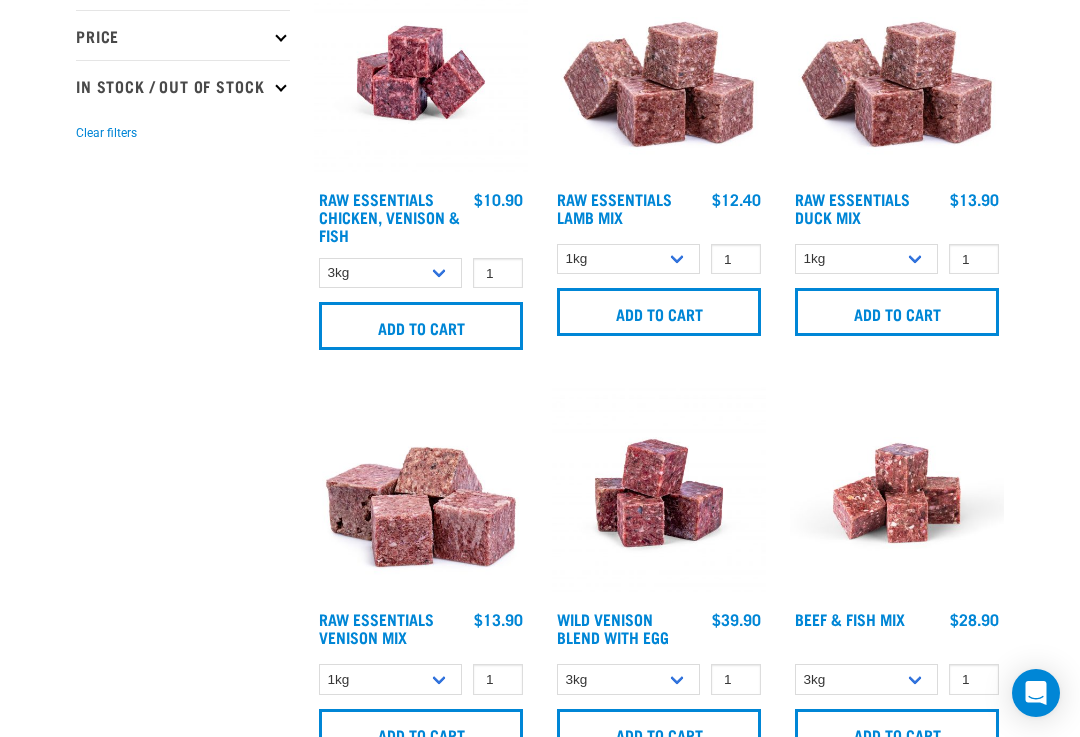 scroll, scrollTop: 0, scrollLeft: 0, axis: both 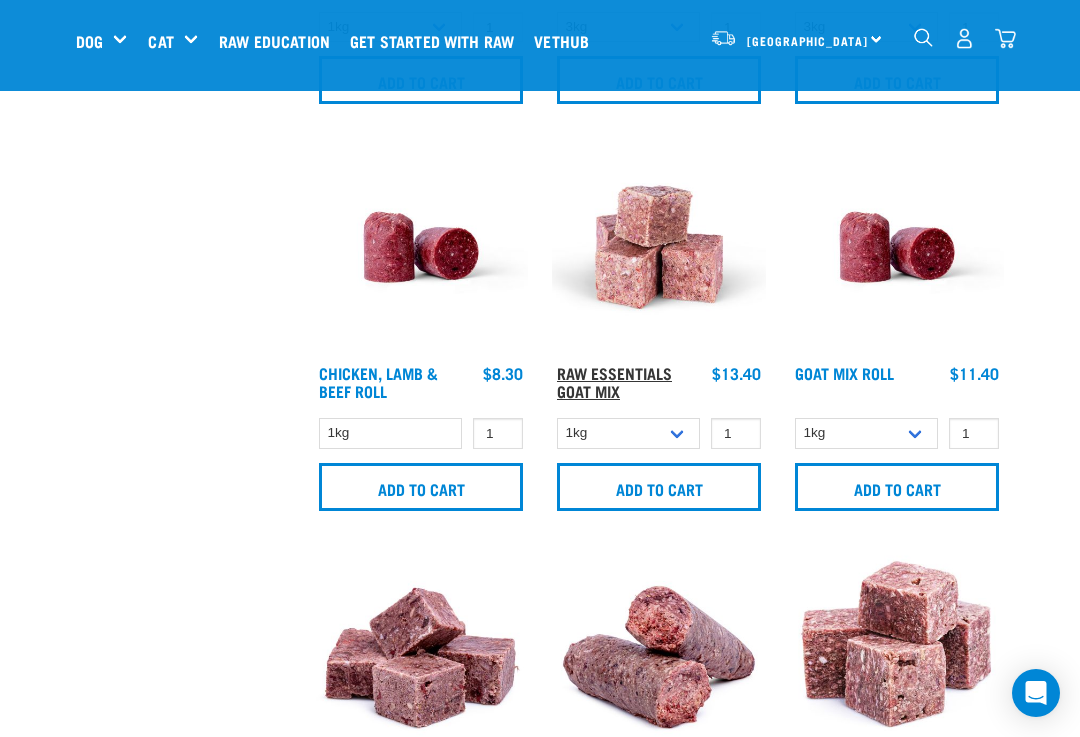 click on "Raw Essentials Goat Mix" at bounding box center (614, 381) 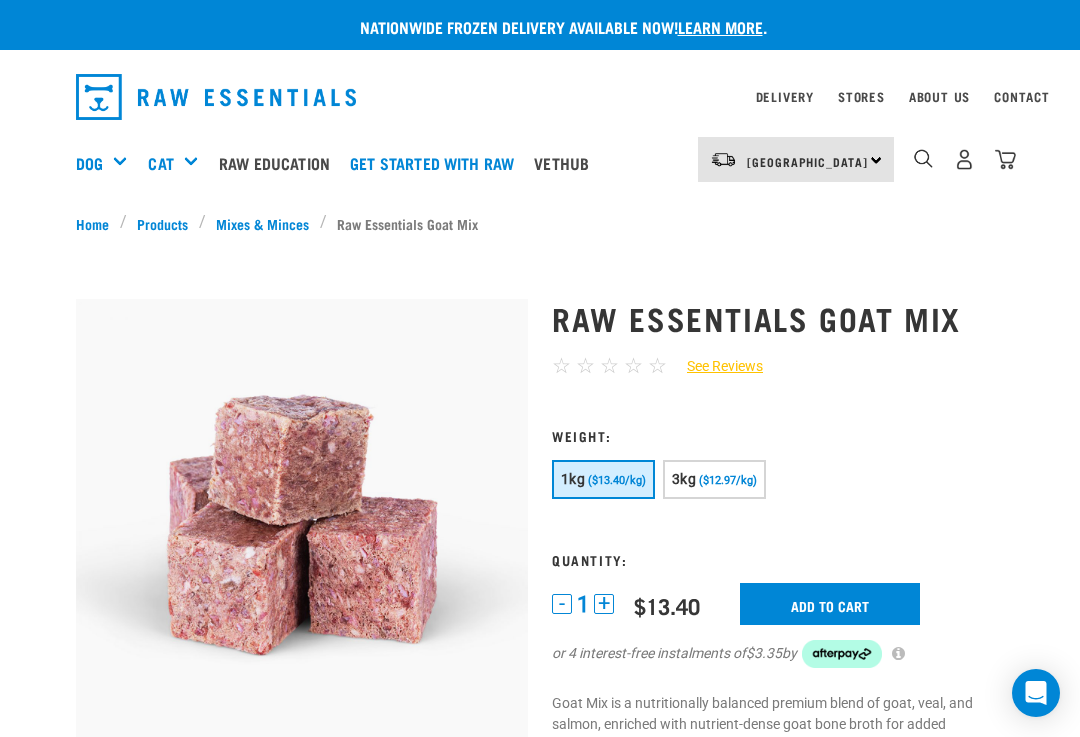 scroll, scrollTop: 0, scrollLeft: 0, axis: both 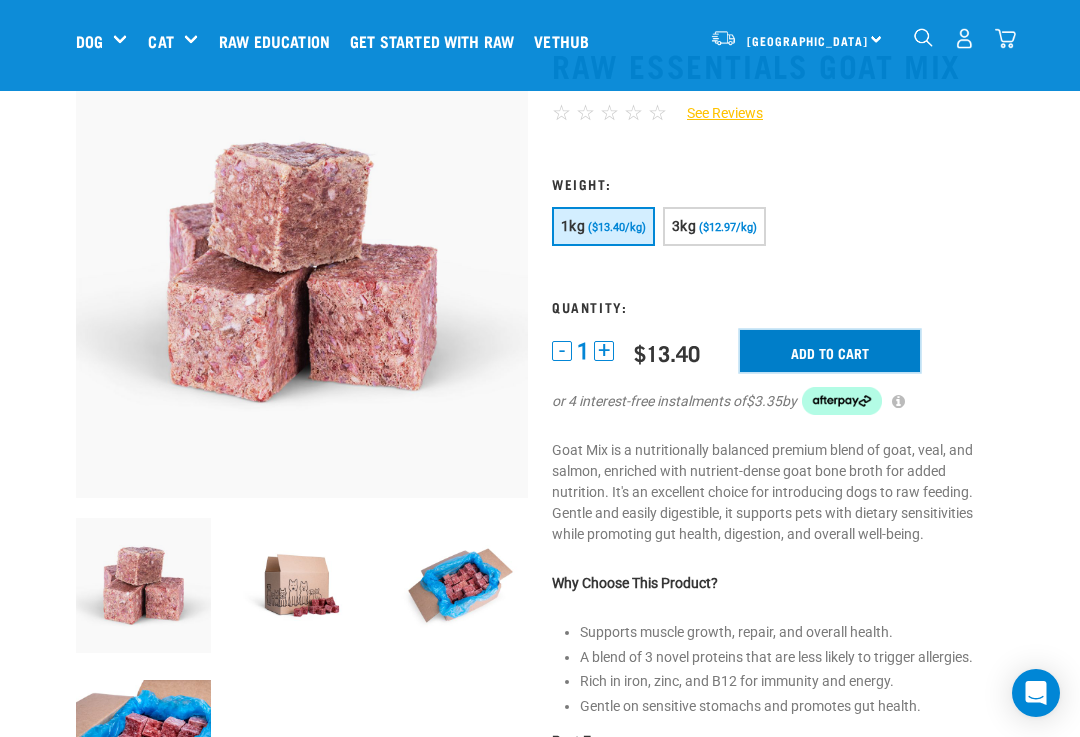 click on "Add to cart" at bounding box center (830, 351) 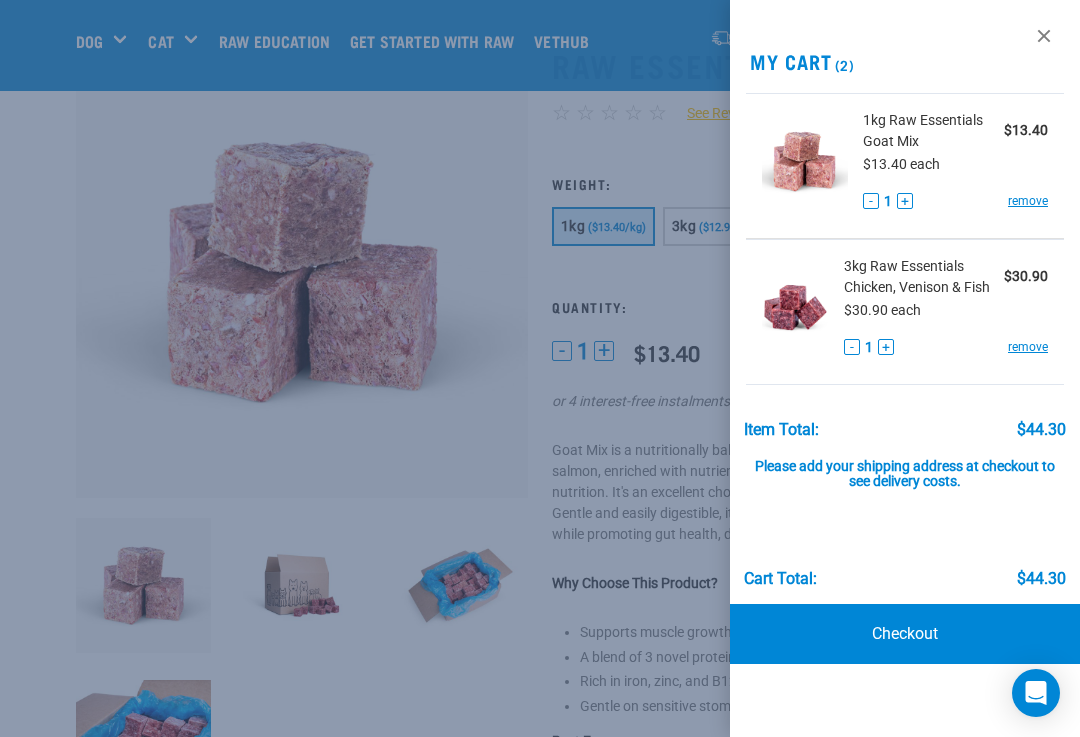 click at bounding box center [540, 368] 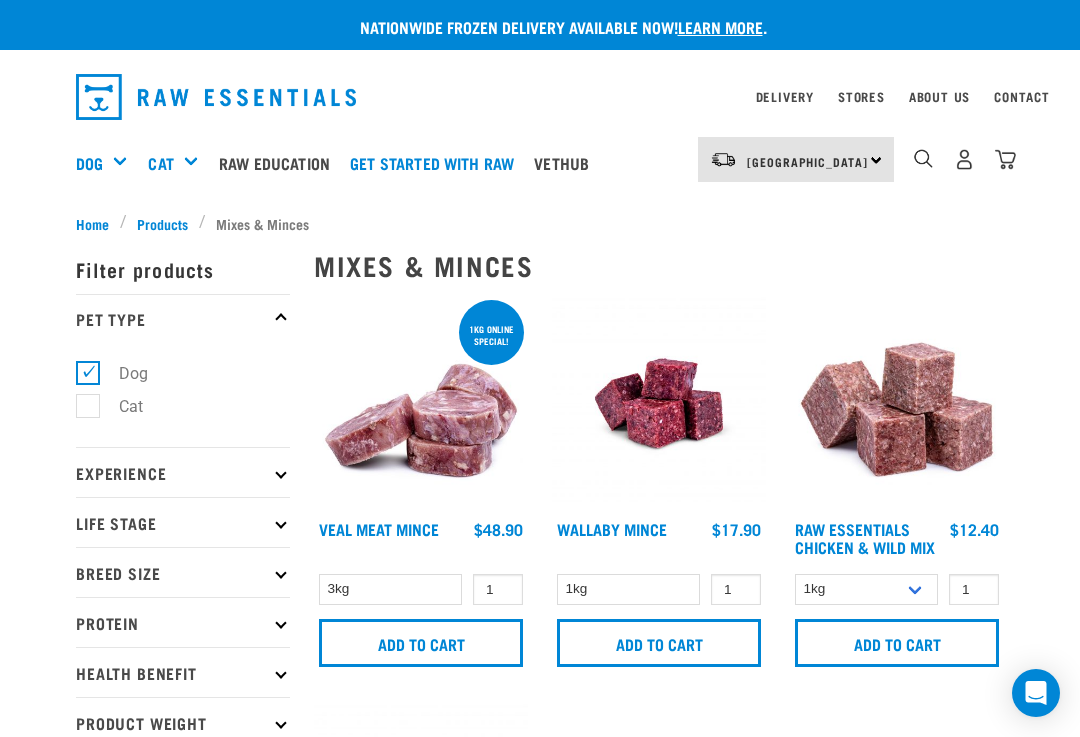 select on "28665" 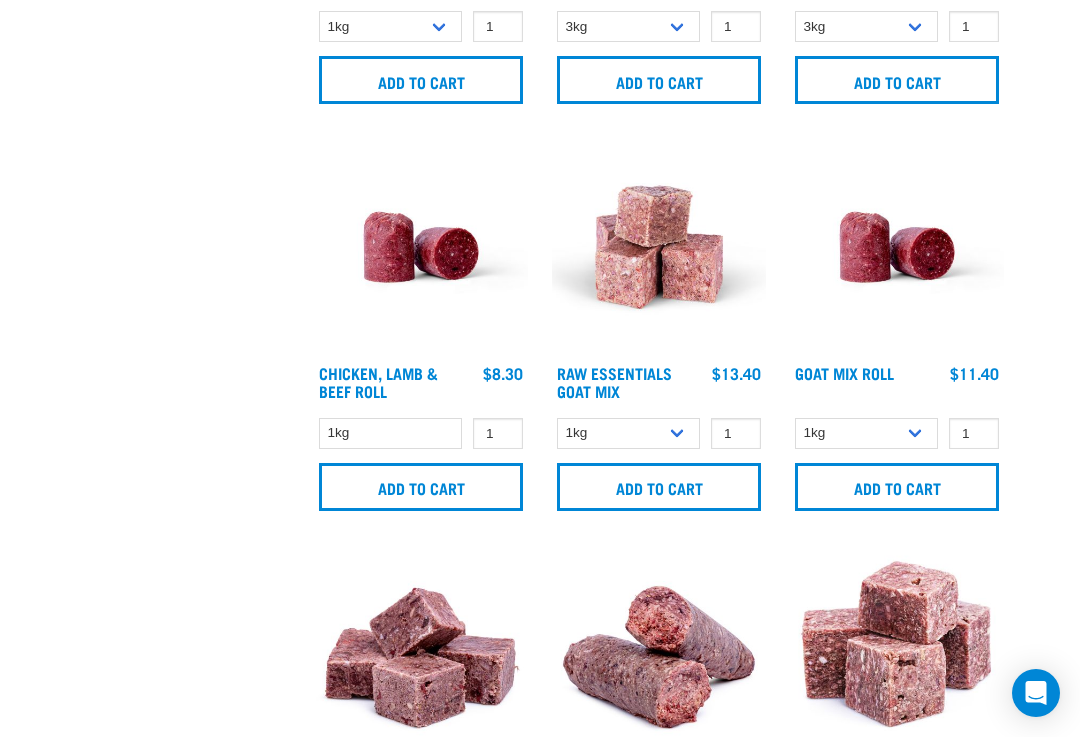scroll, scrollTop: 0, scrollLeft: 0, axis: both 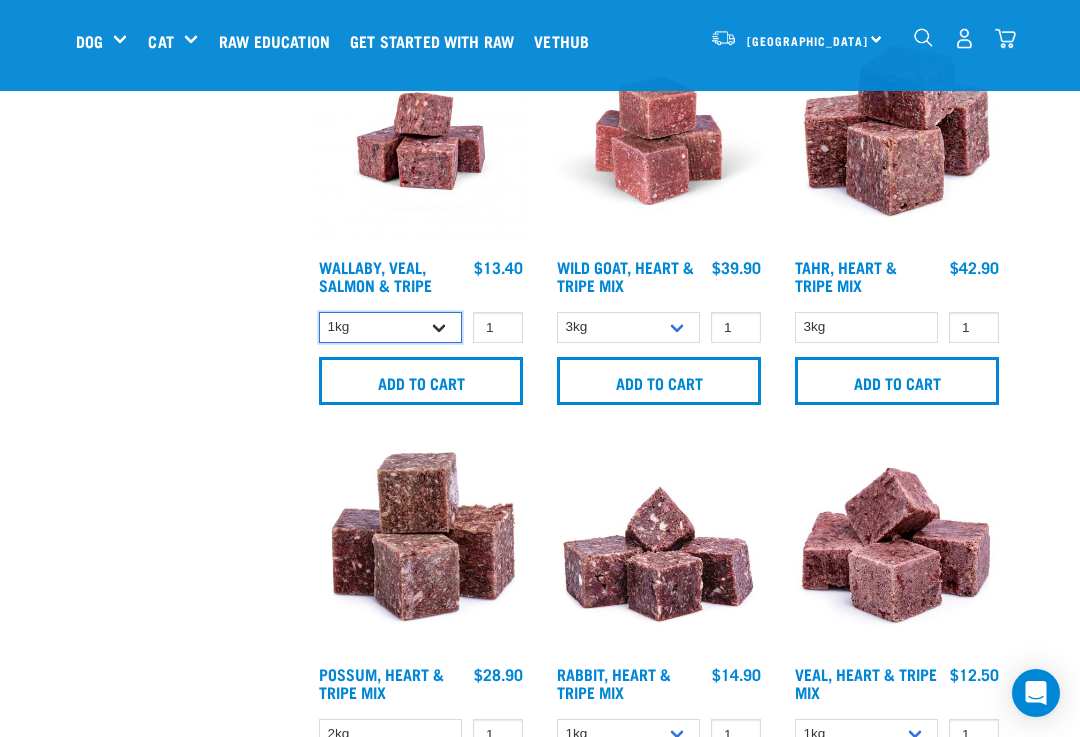 click on "1kg
3kg
Bulk (18kg)" at bounding box center (390, 327) 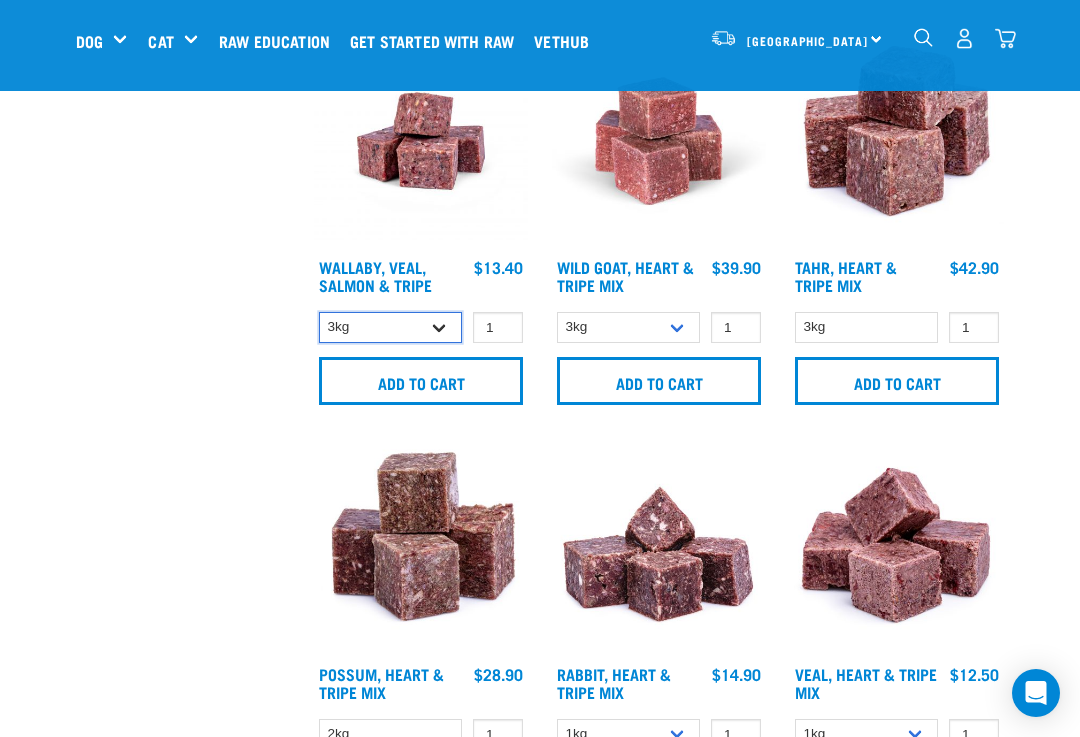 click on "1kg
3kg
Bulk (18kg)" at bounding box center (390, 327) 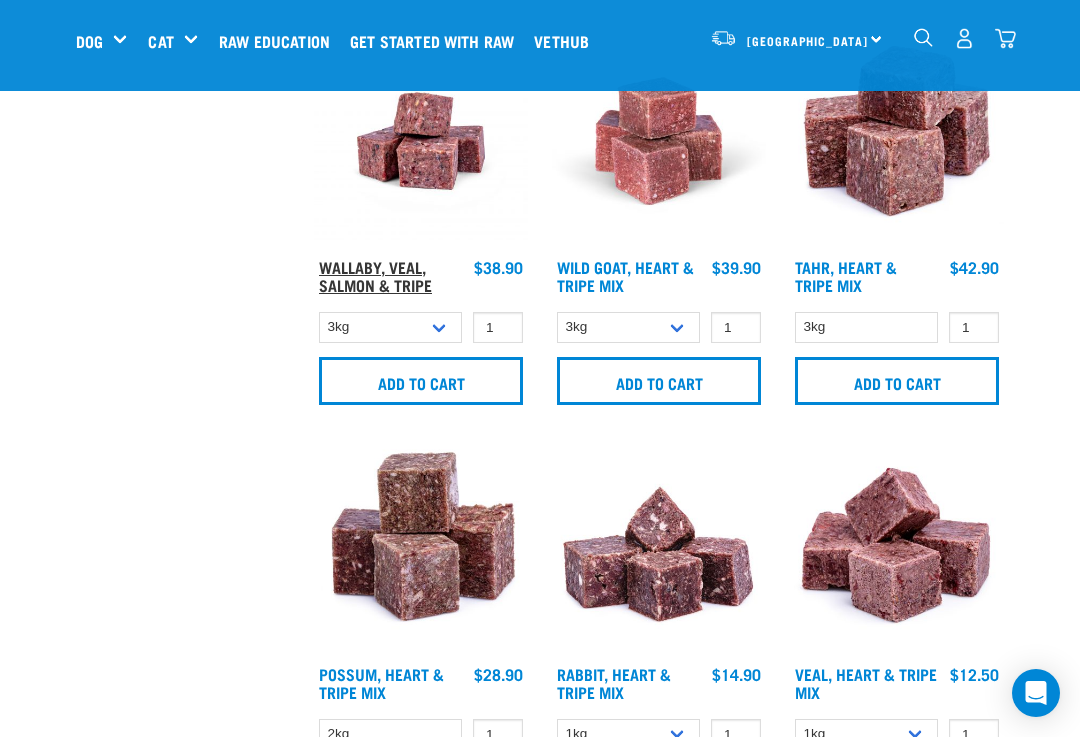 click on "Wallaby, Veal, Salmon & Tripe" at bounding box center [375, 275] 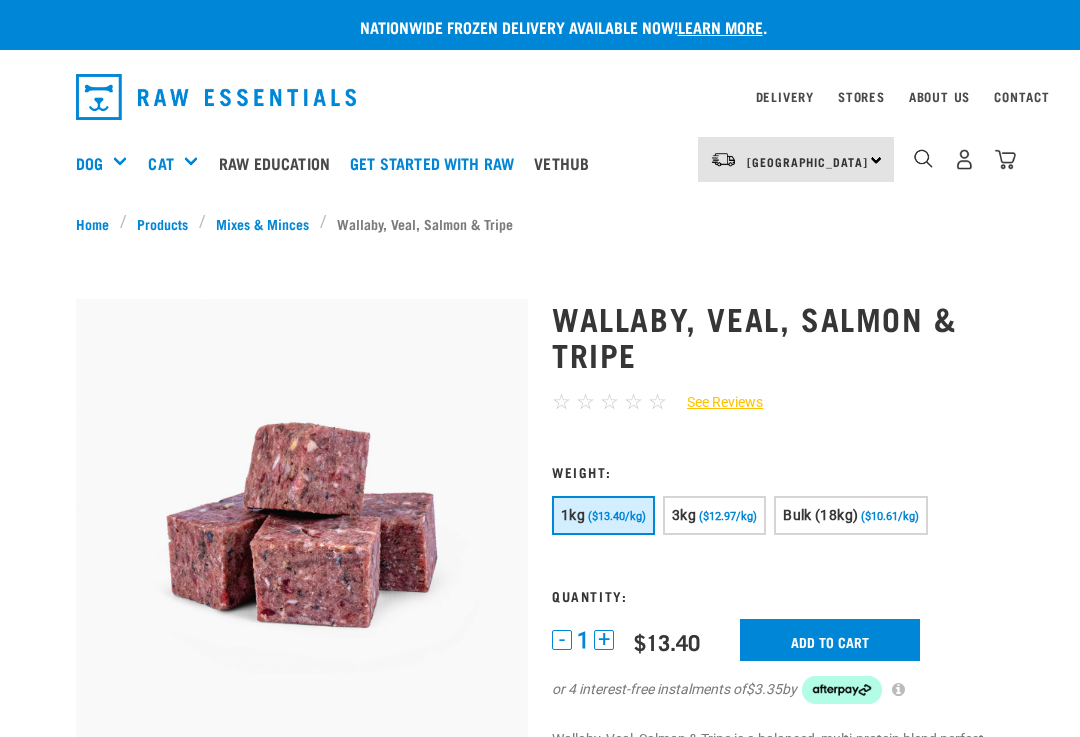scroll, scrollTop: 0, scrollLeft: 0, axis: both 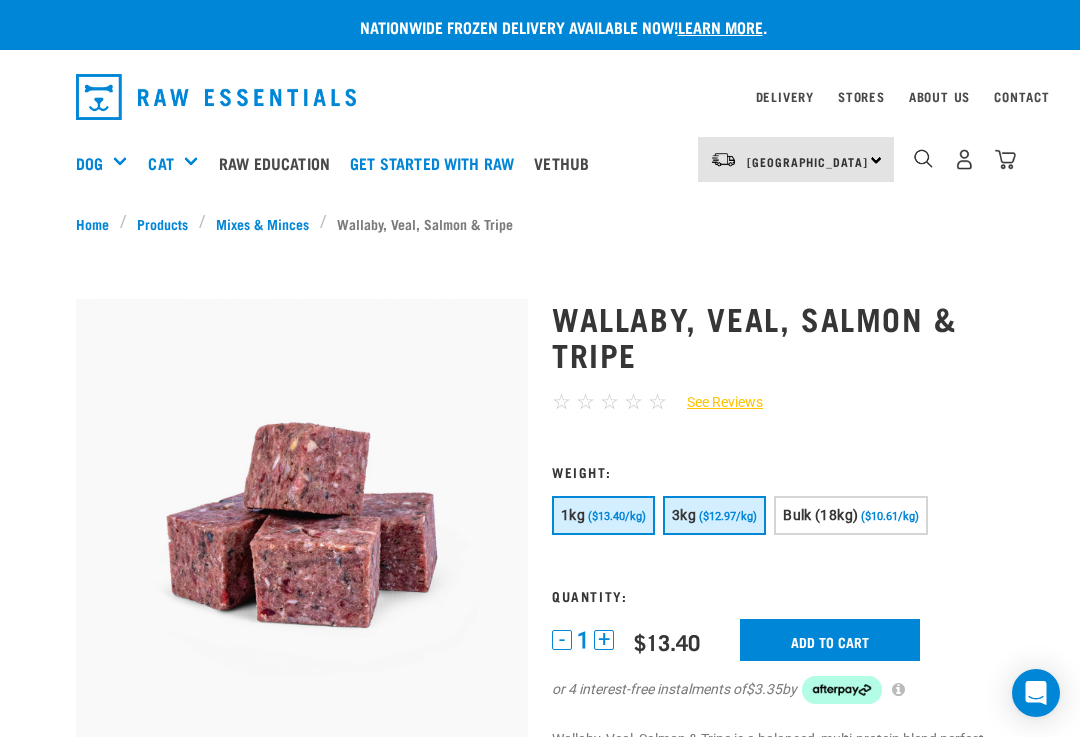 click on "($12.97/kg)" at bounding box center [728, 516] 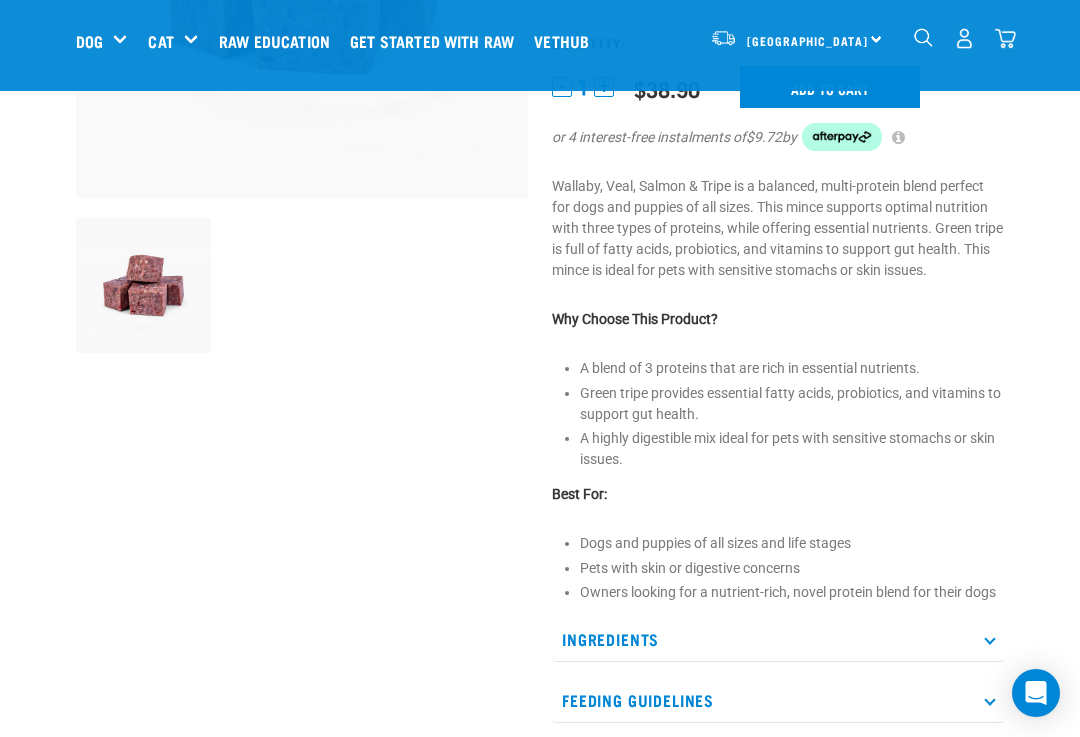 scroll, scrollTop: 500, scrollLeft: 0, axis: vertical 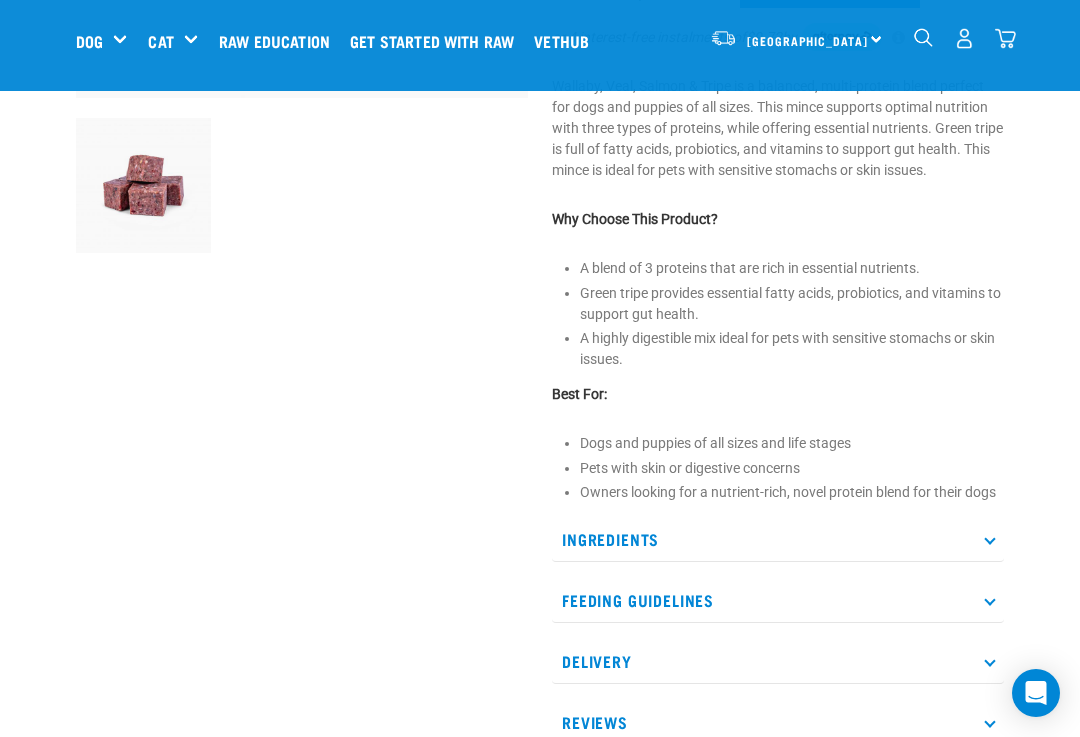 click on "Ingredients" at bounding box center [778, 539] 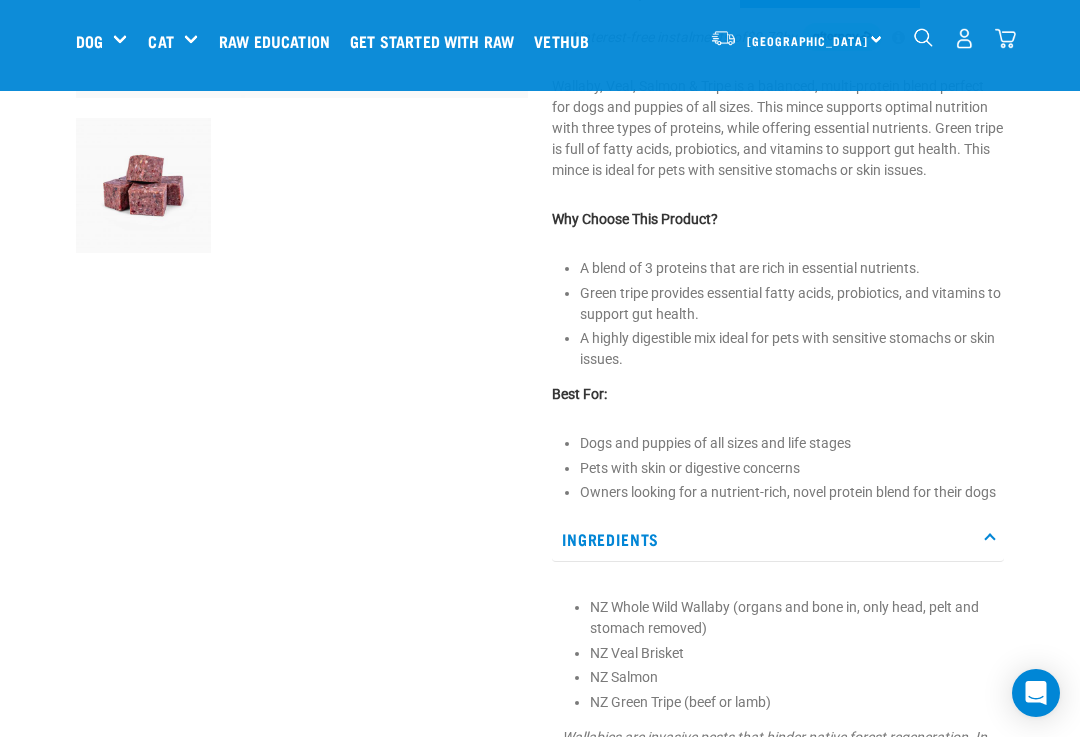 click on "Ingredients" at bounding box center [778, 539] 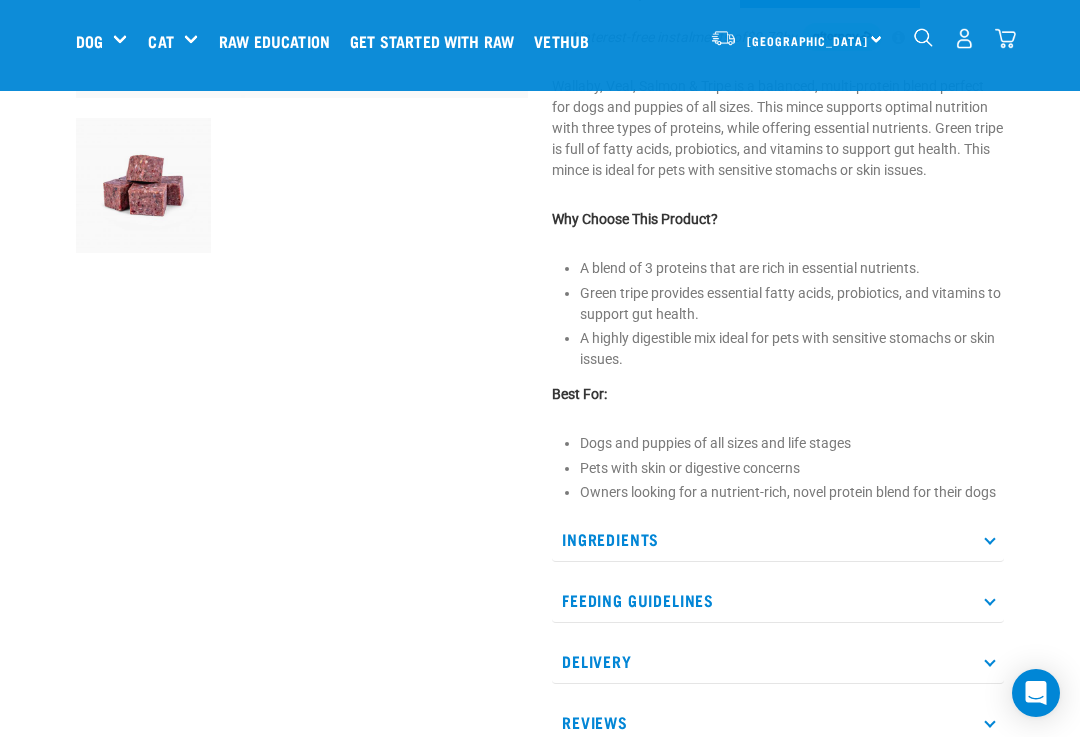 scroll, scrollTop: 0, scrollLeft: 0, axis: both 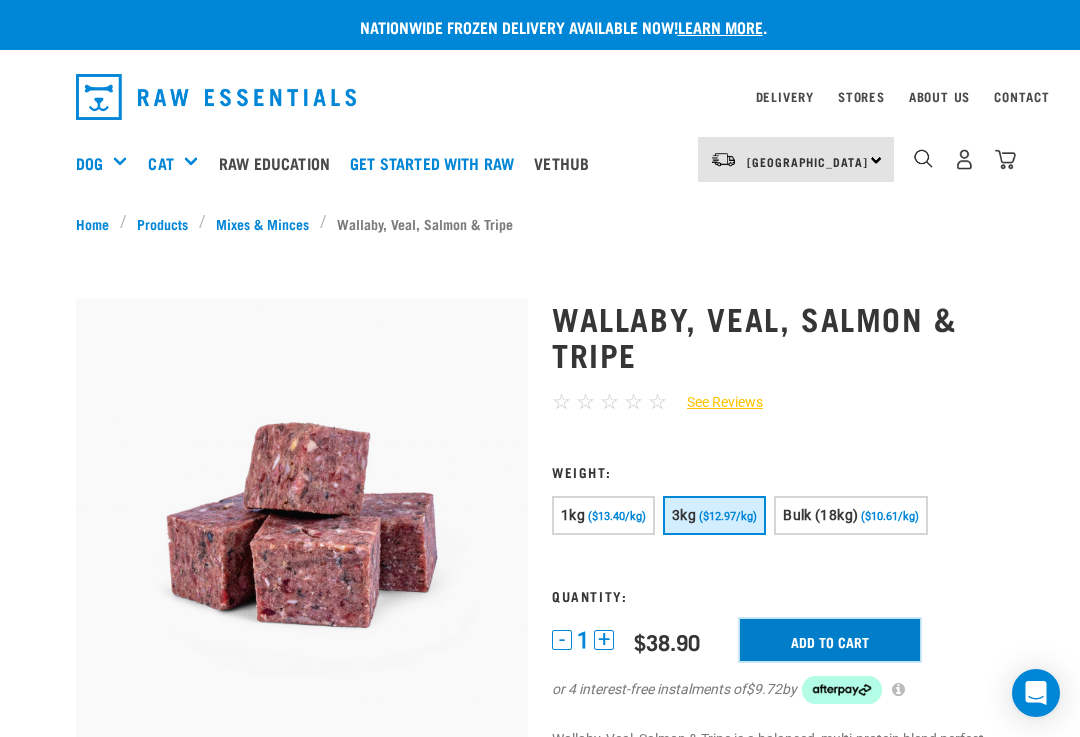 click on "Add to cart" at bounding box center (830, 640) 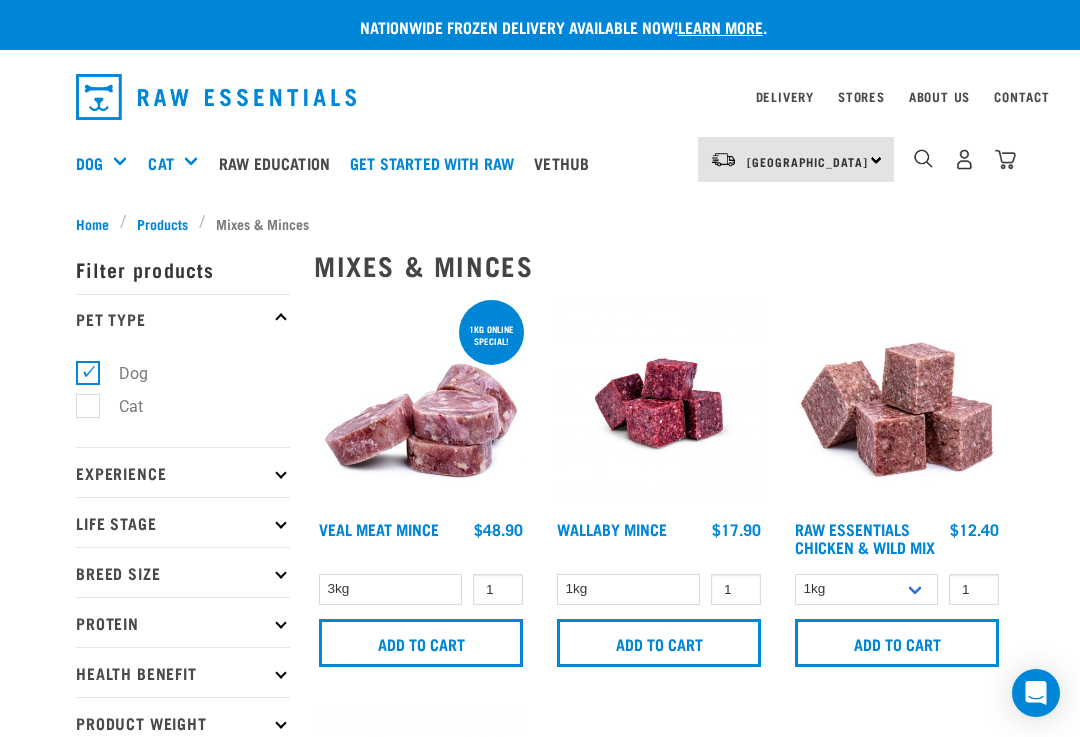 select on "28665" 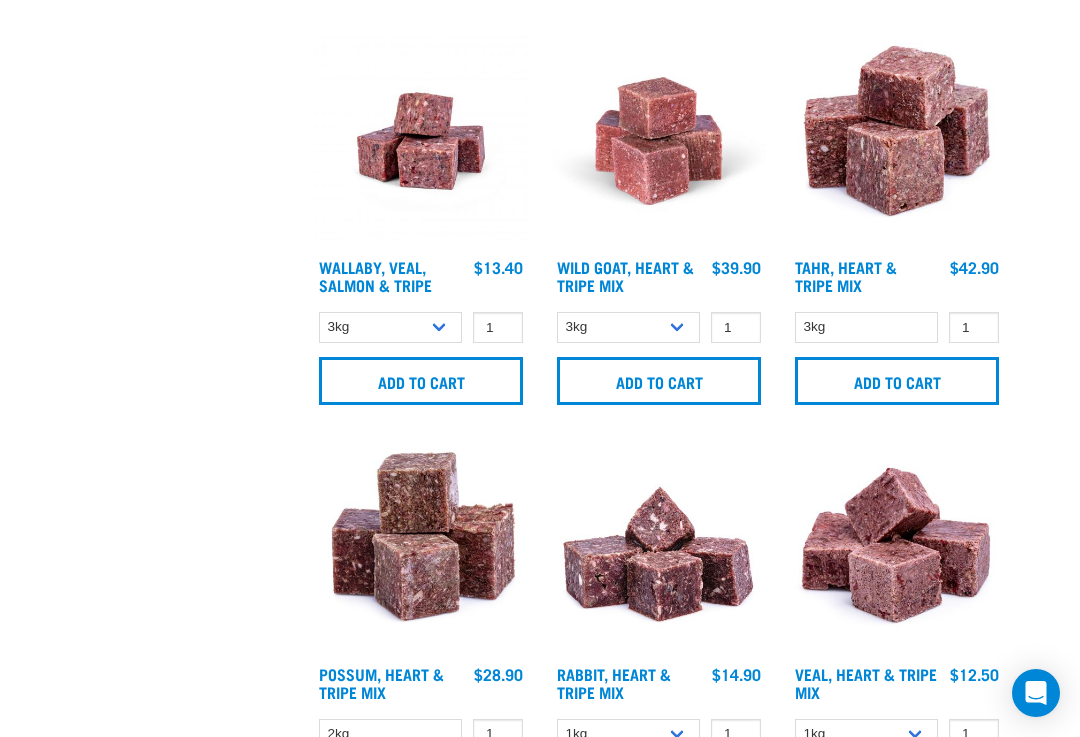 scroll, scrollTop: 0, scrollLeft: 0, axis: both 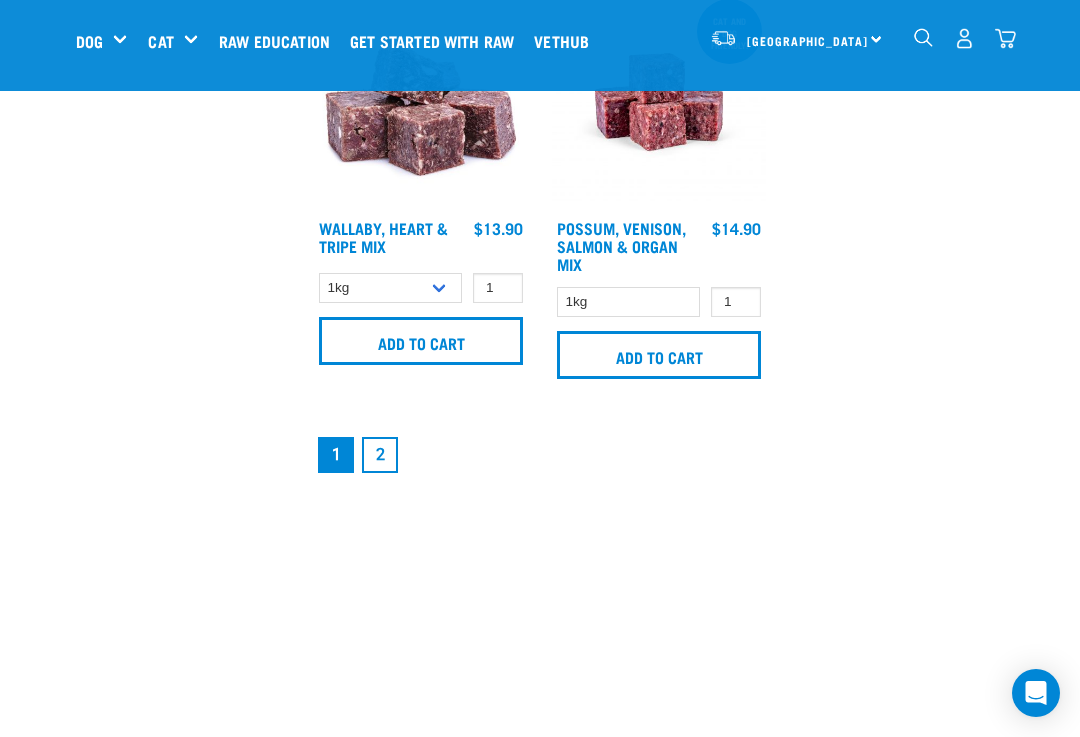 click on "2" at bounding box center (380, 455) 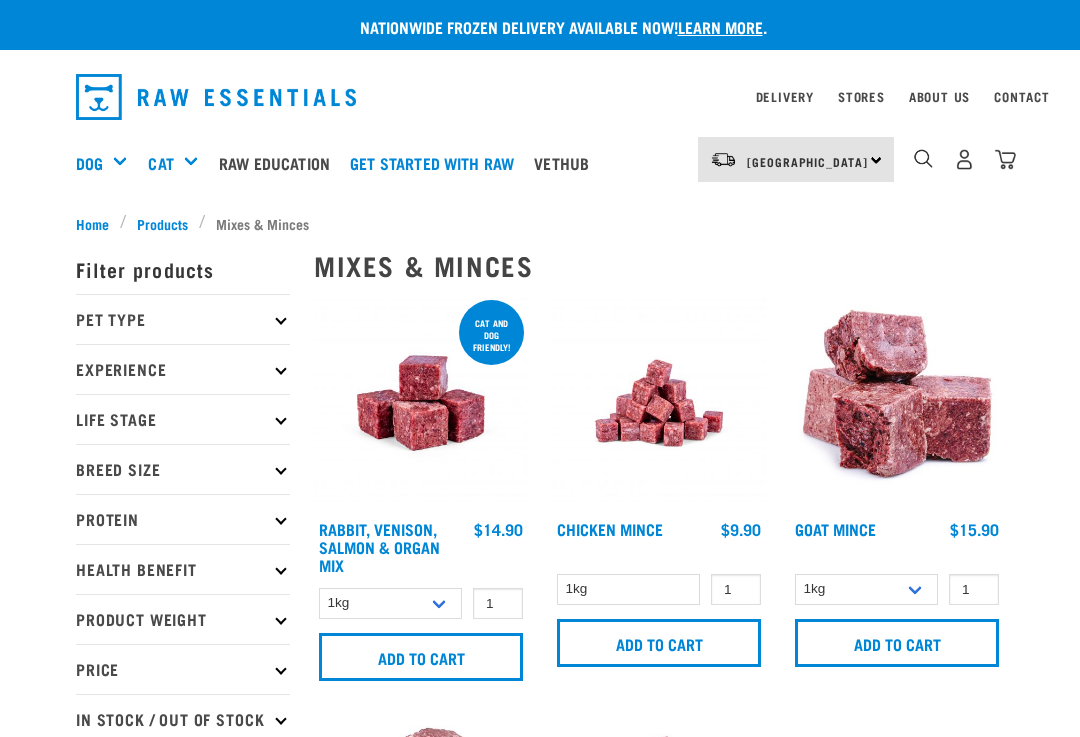 scroll, scrollTop: 0, scrollLeft: 0, axis: both 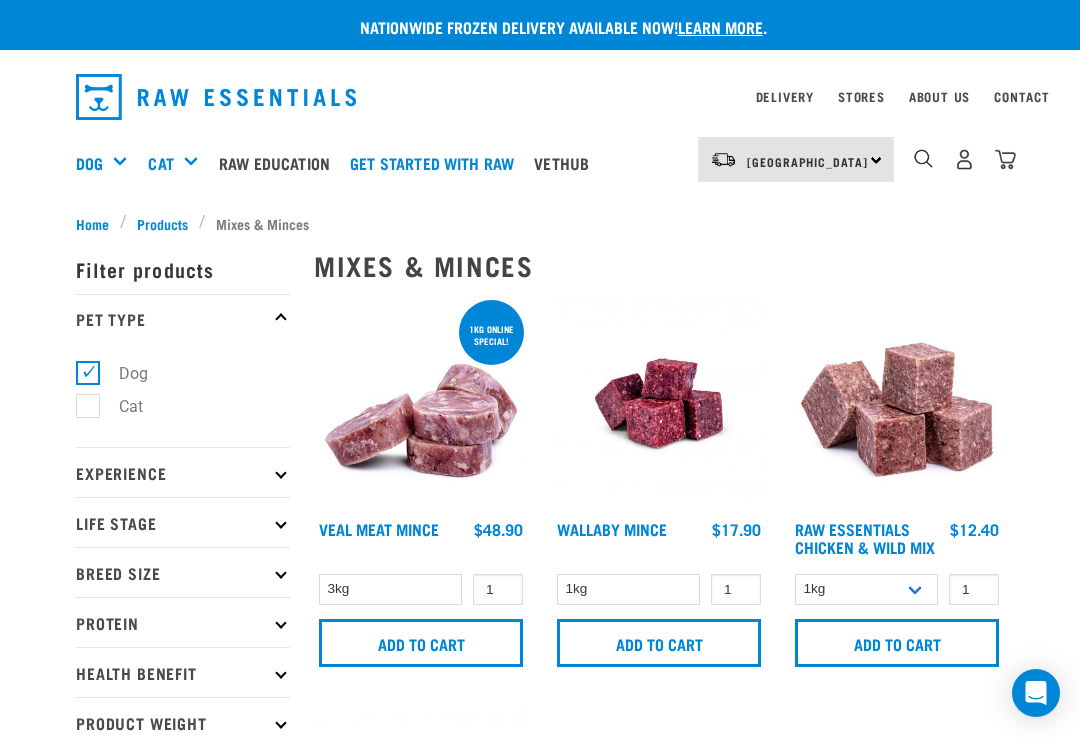 select on "28665" 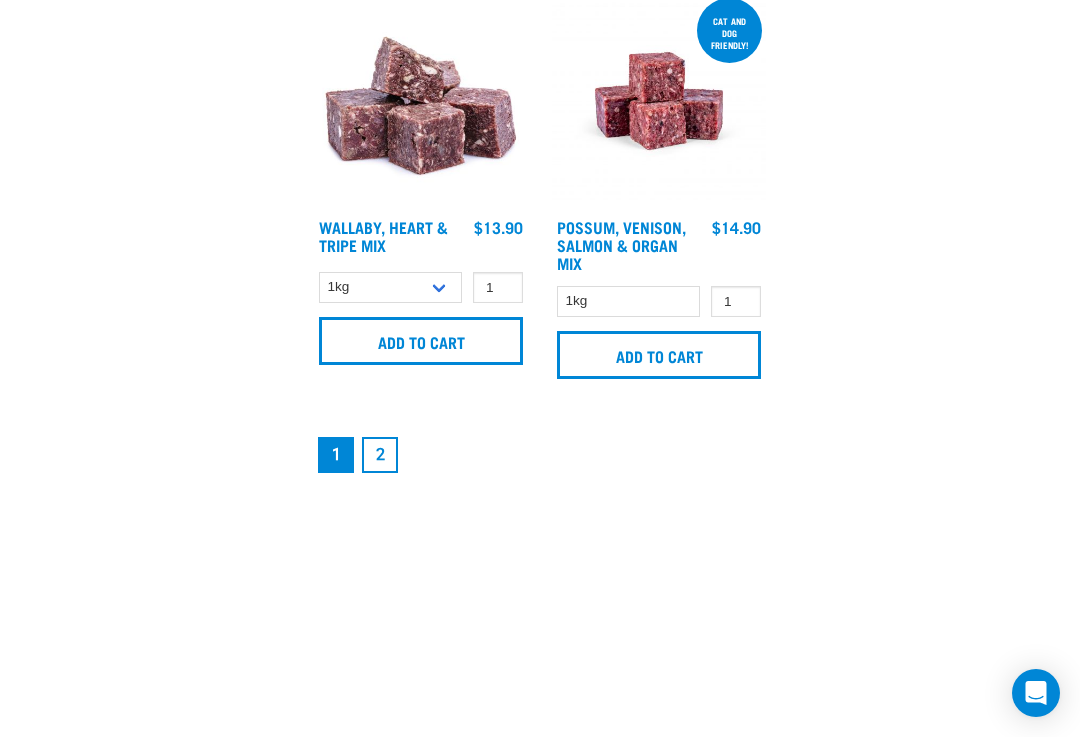 scroll, scrollTop: 0, scrollLeft: 0, axis: both 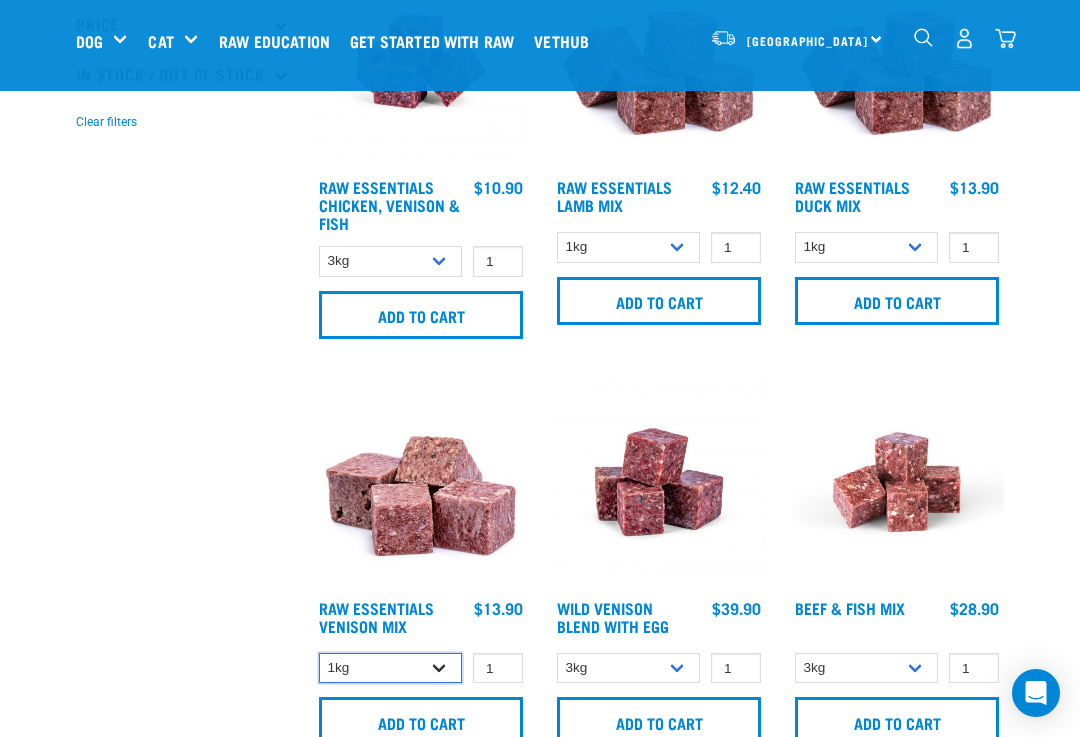 click on "1kg
3kg
Bulk (20kg)" at bounding box center (390, 668) 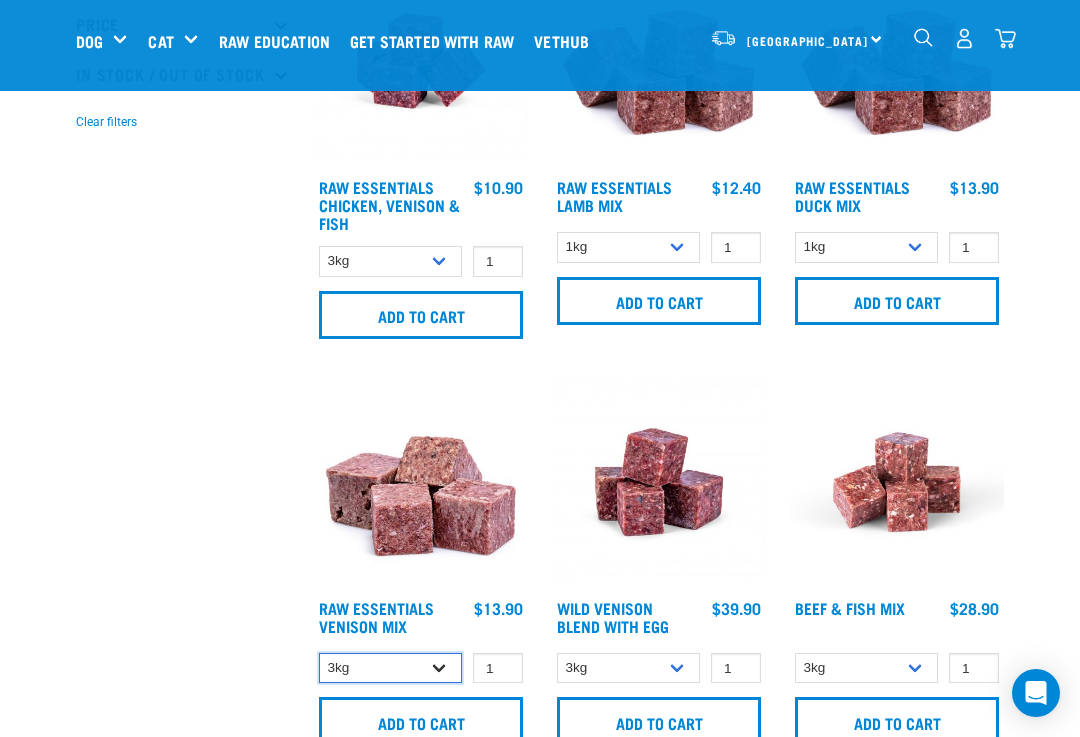 click on "1kg
3kg
Bulk (20kg)" at bounding box center (390, 668) 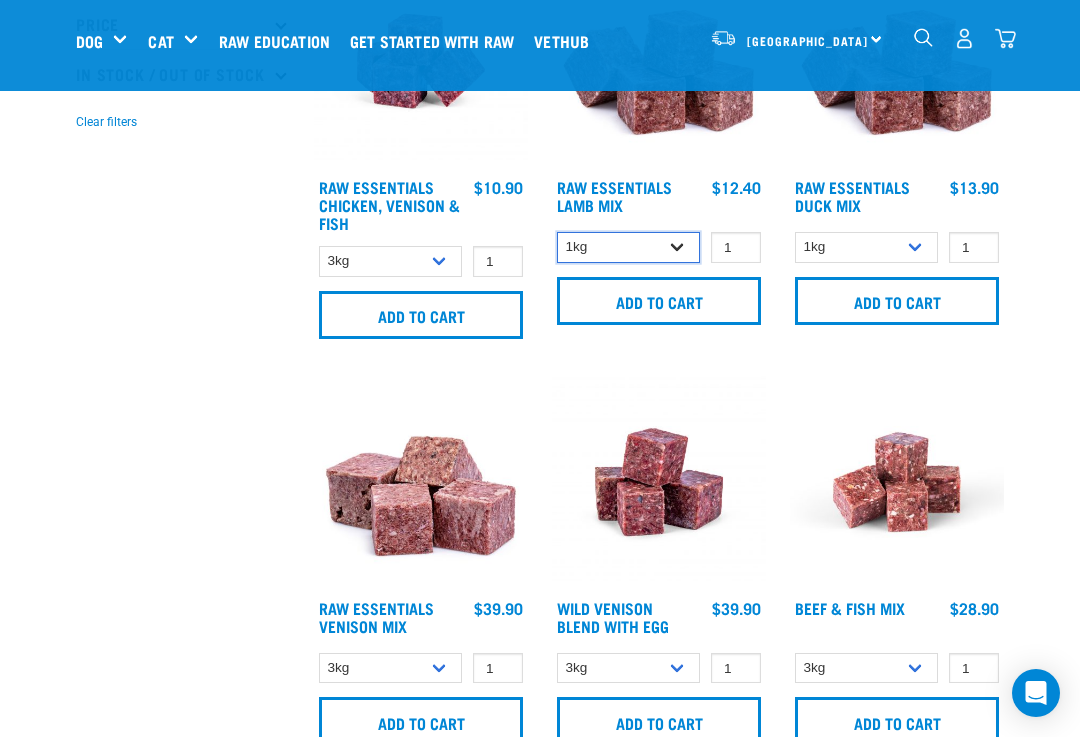 click on "1kg
3kg
Bulk (10kg)" at bounding box center [628, 247] 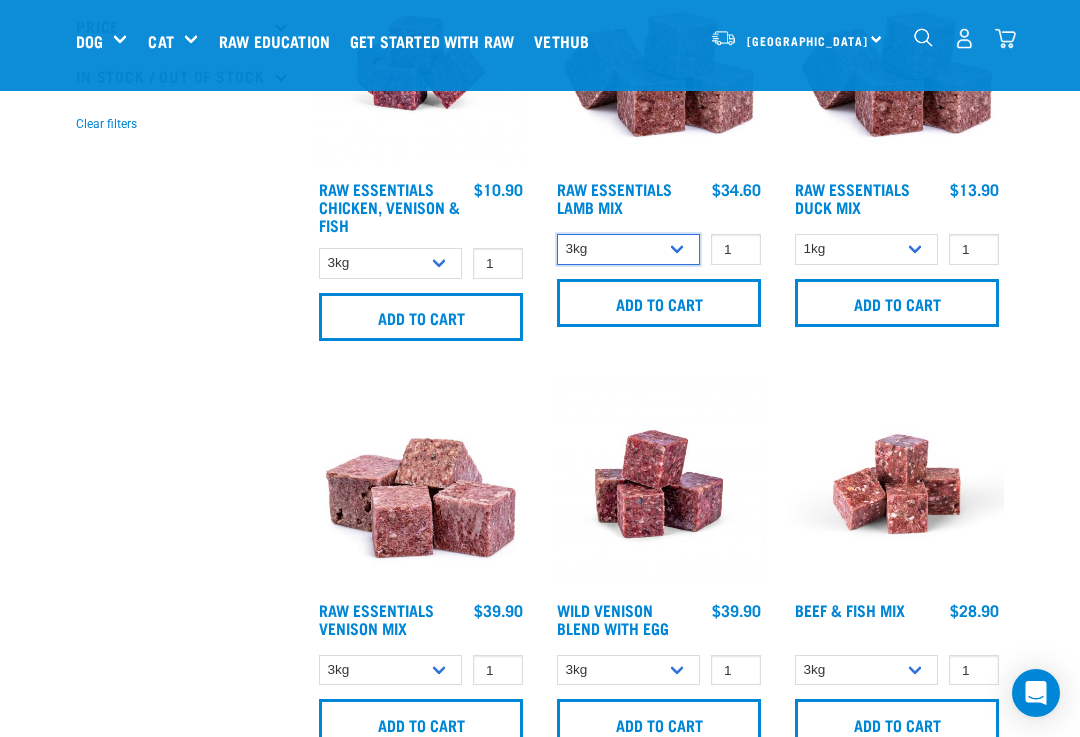 scroll, scrollTop: 596, scrollLeft: 0, axis: vertical 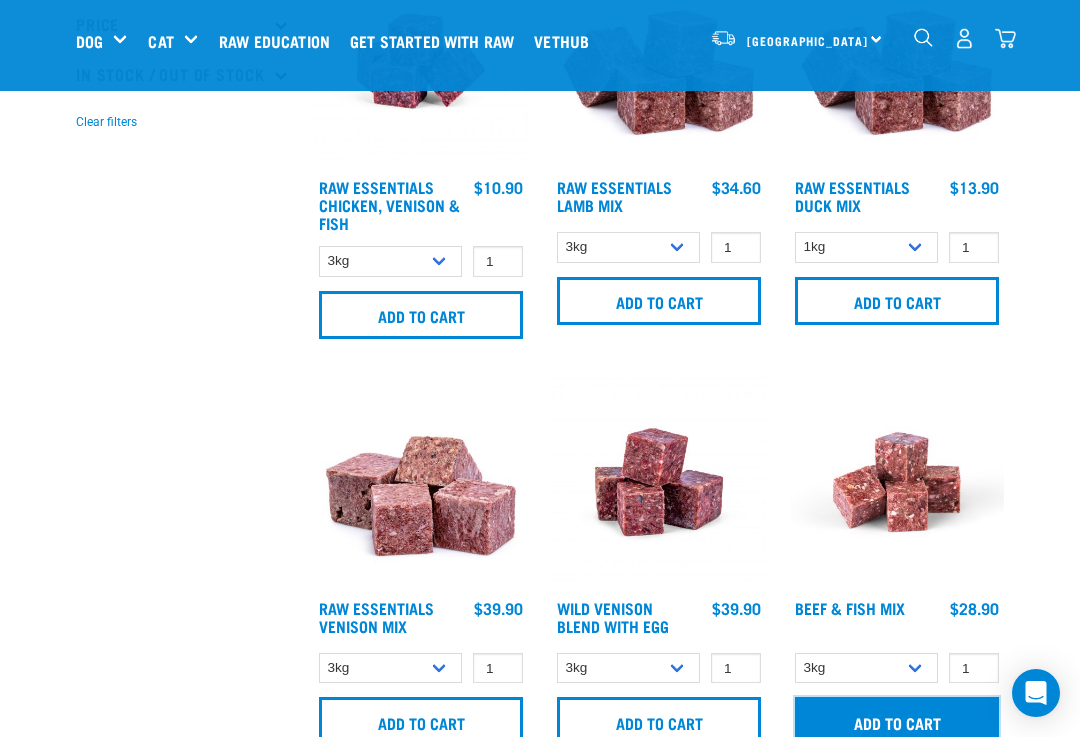 click on "Add to cart" at bounding box center [897, 721] 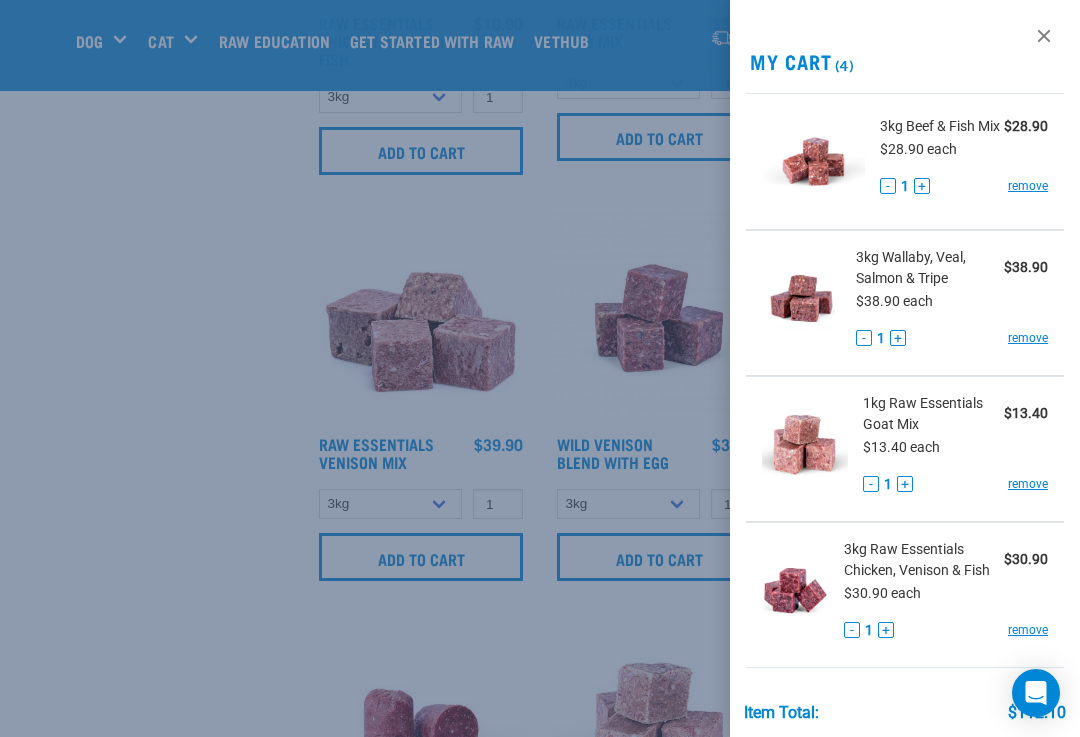 scroll, scrollTop: 796, scrollLeft: 0, axis: vertical 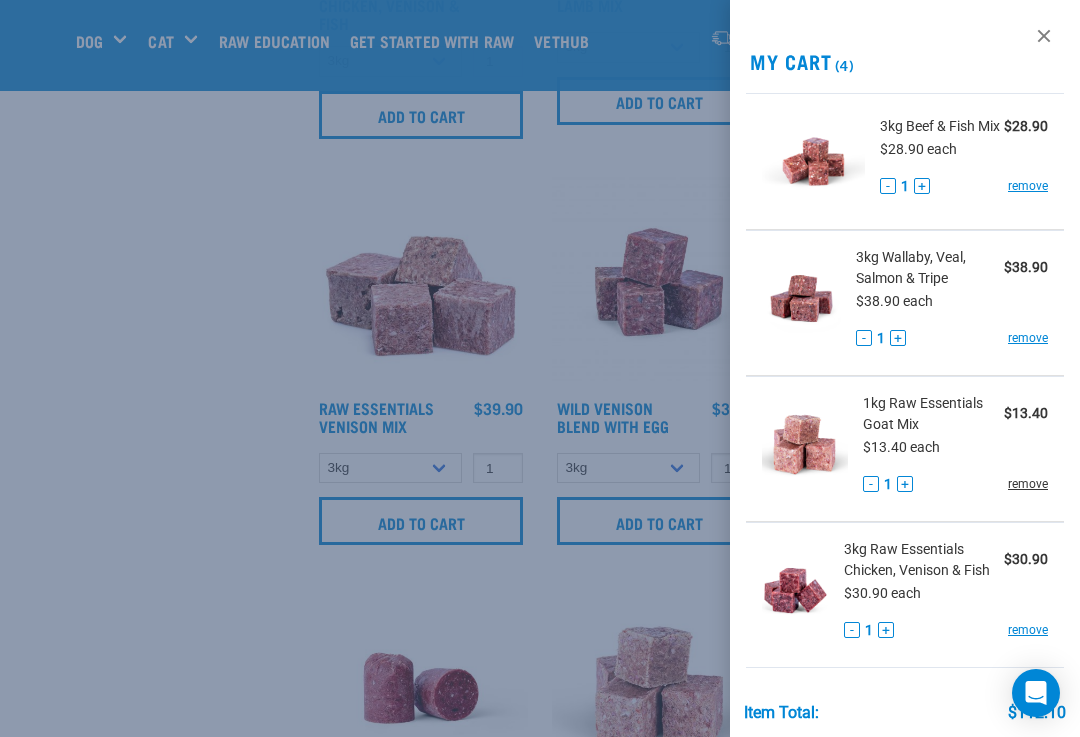 click on "remove" at bounding box center [1028, 484] 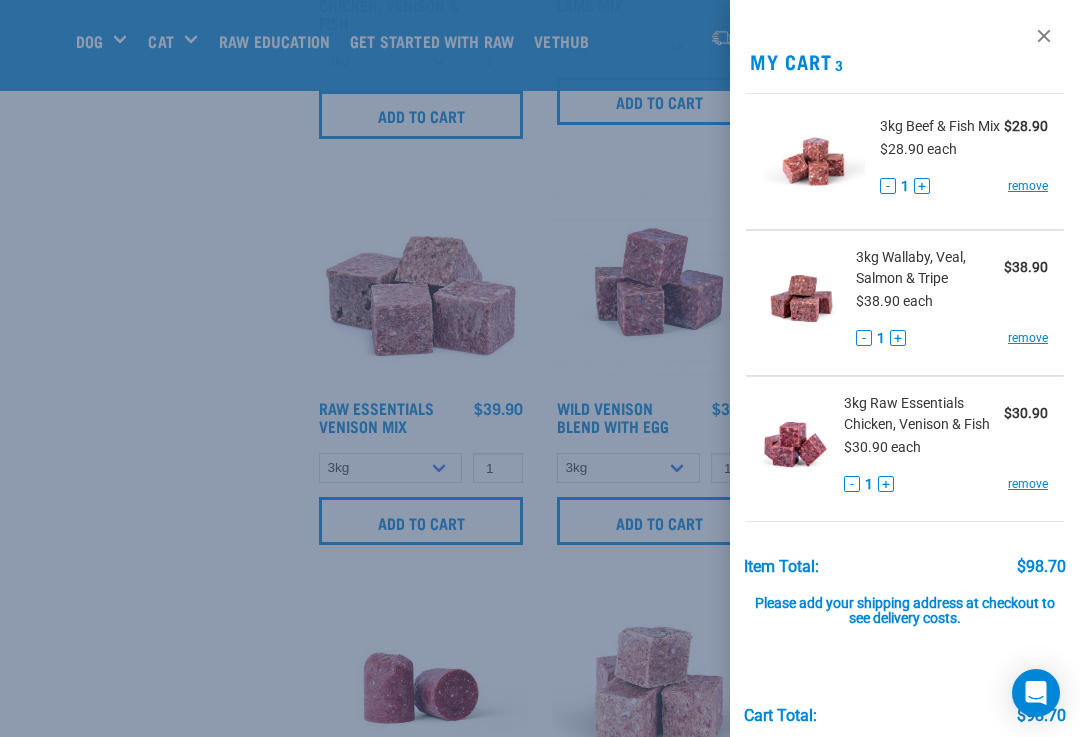 click at bounding box center (540, 368) 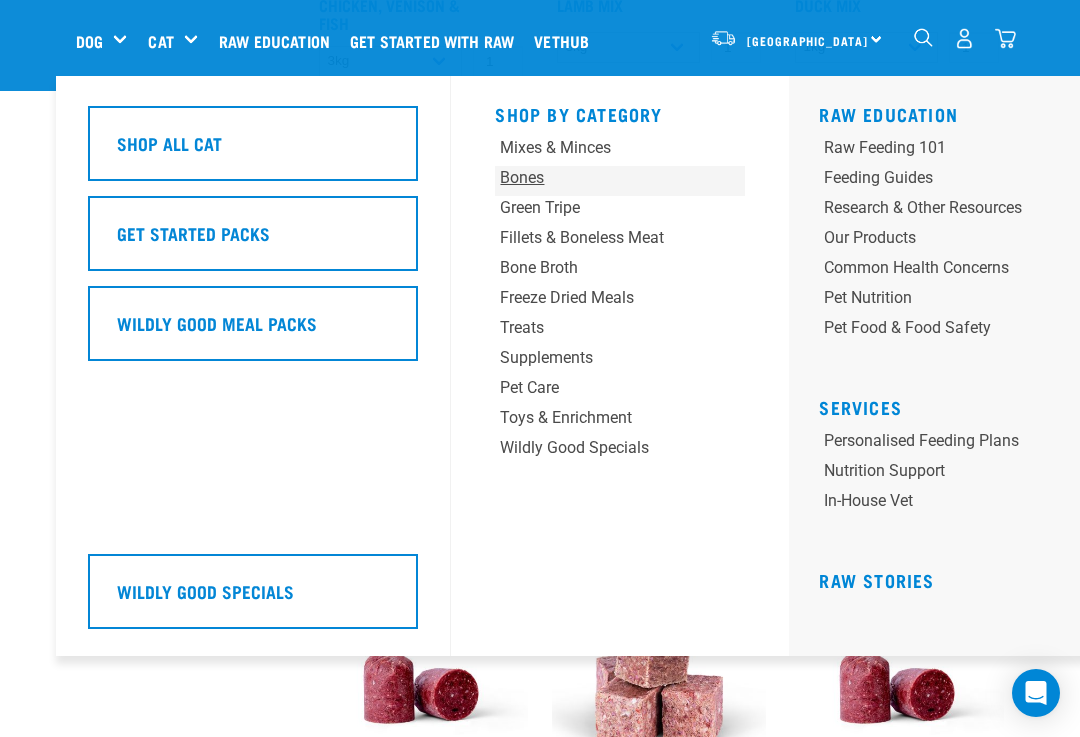 click on "Bones" at bounding box center (598, 178) 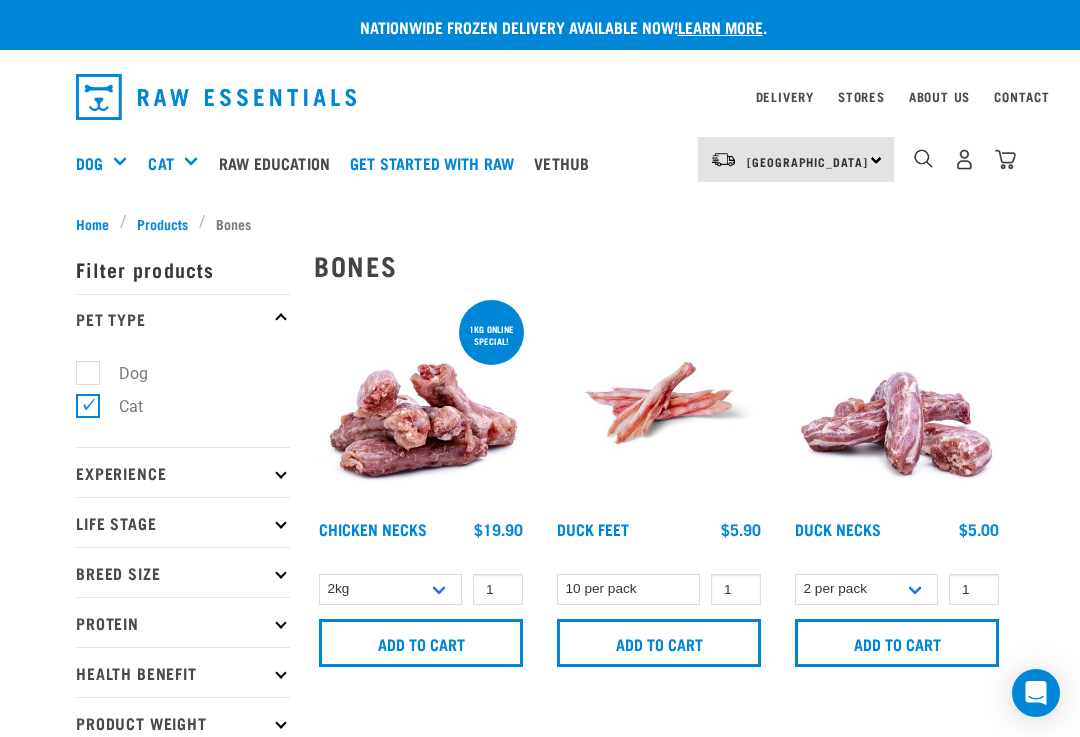 scroll, scrollTop: 0, scrollLeft: 0, axis: both 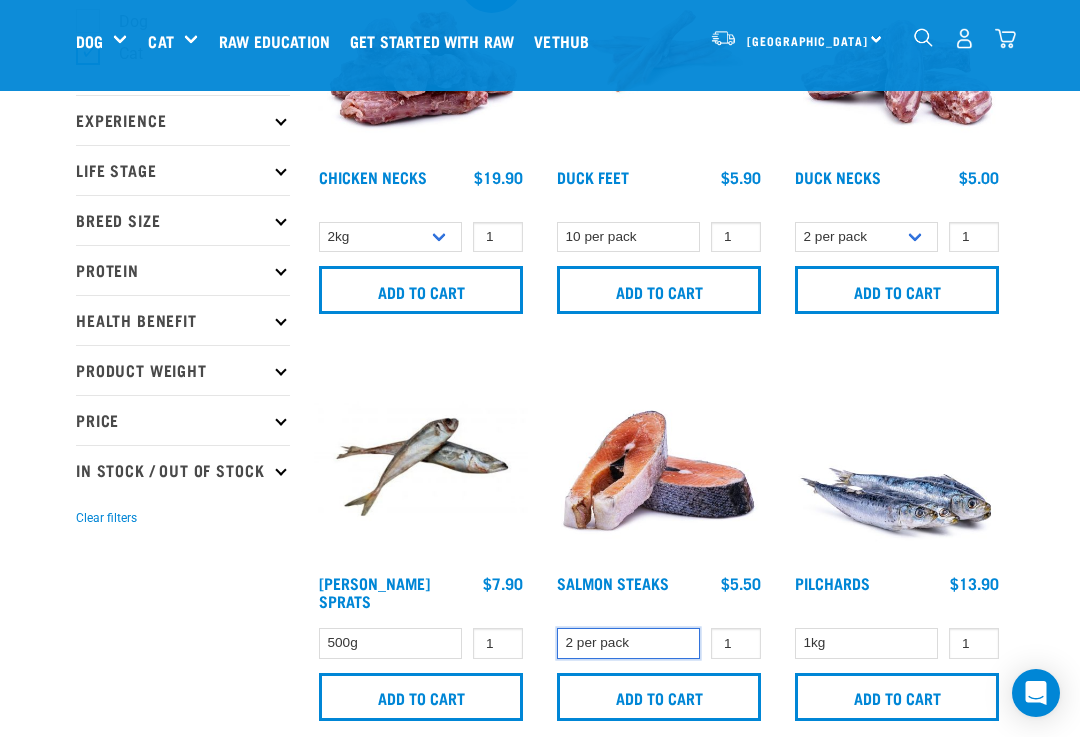 click on "2 per pack" at bounding box center [628, 643] 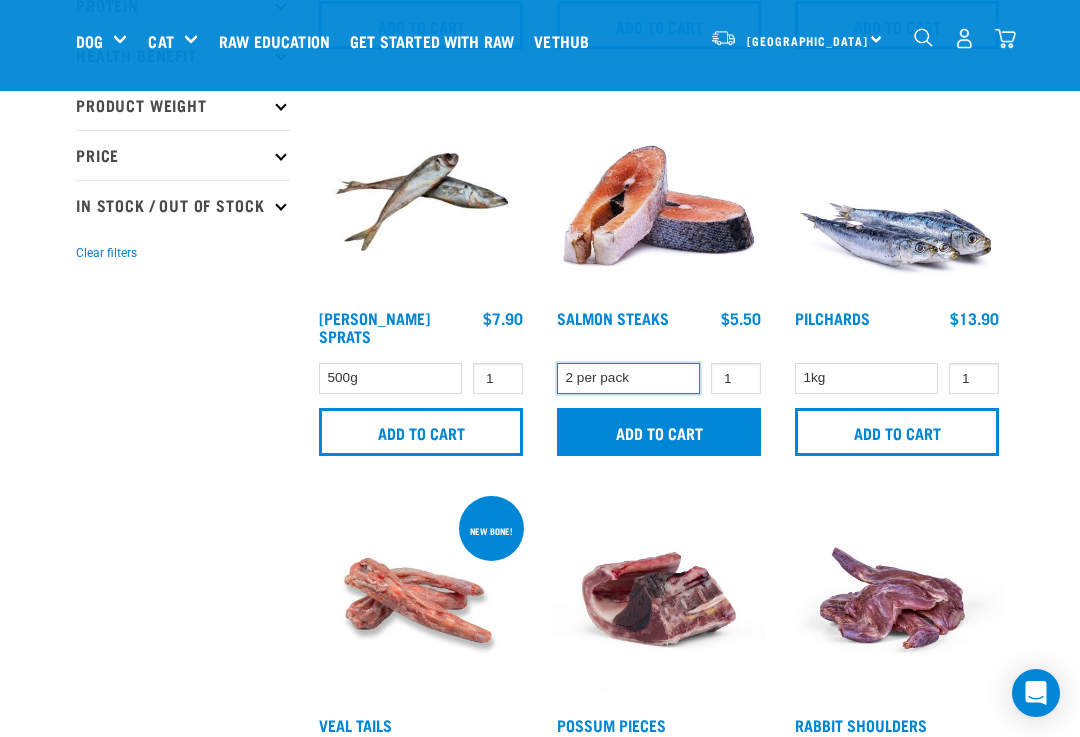 scroll, scrollTop: 500, scrollLeft: 0, axis: vertical 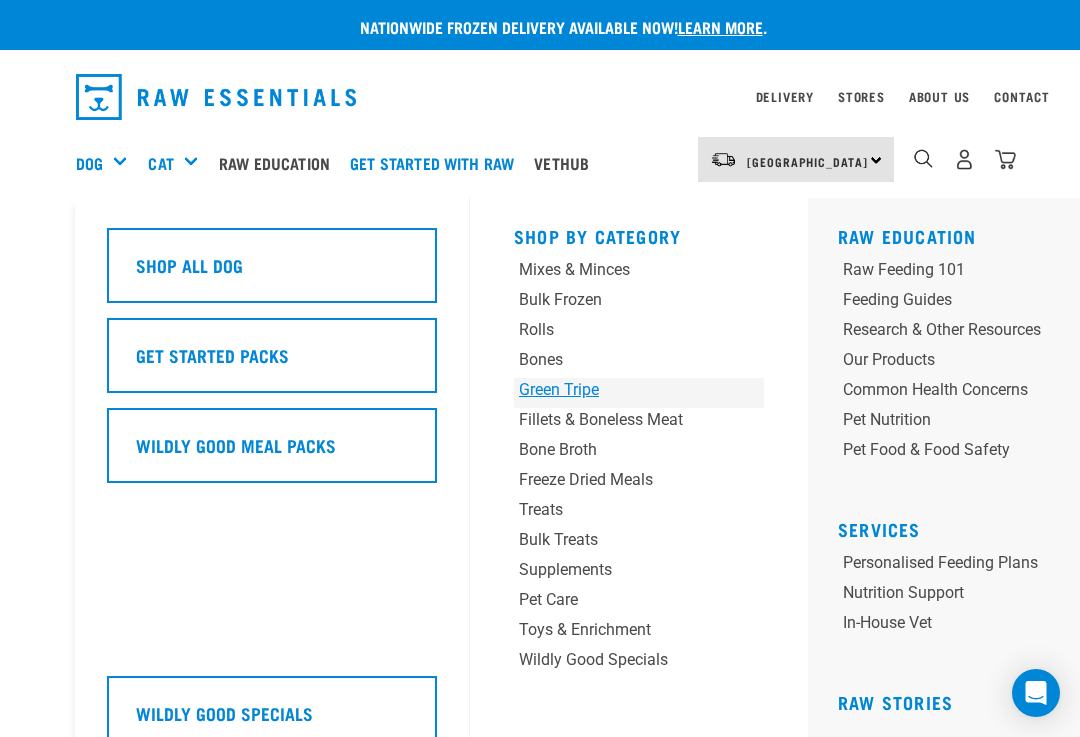 click on "Green Tripe" at bounding box center (617, 390) 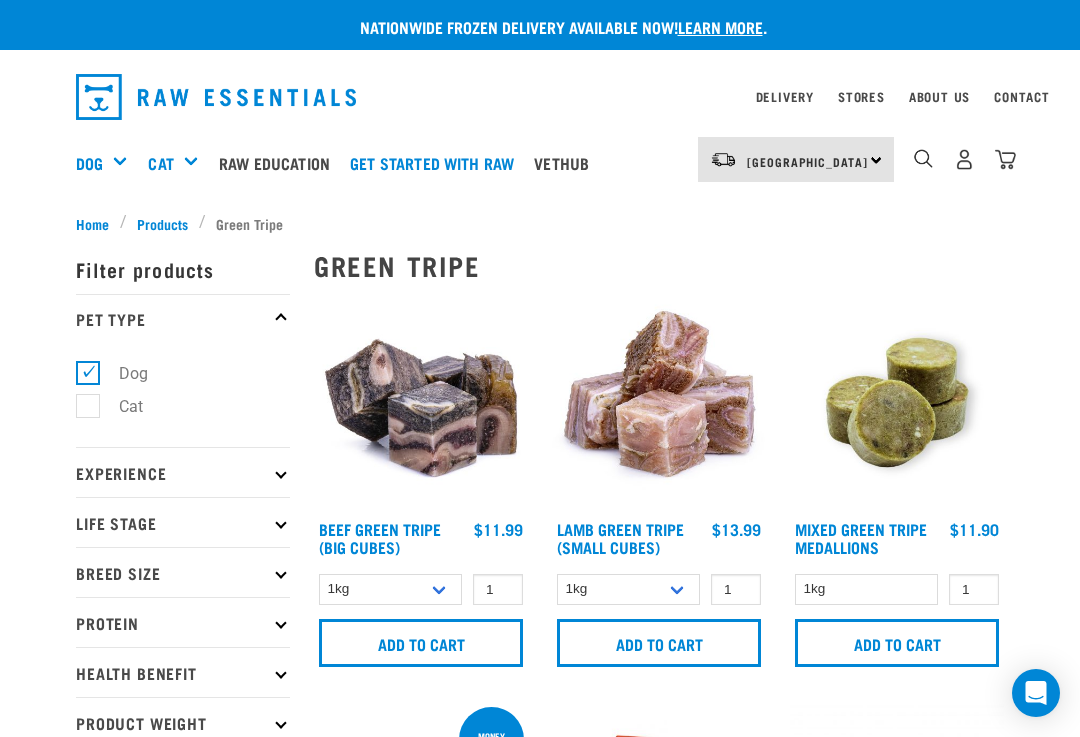 scroll, scrollTop: 0, scrollLeft: 0, axis: both 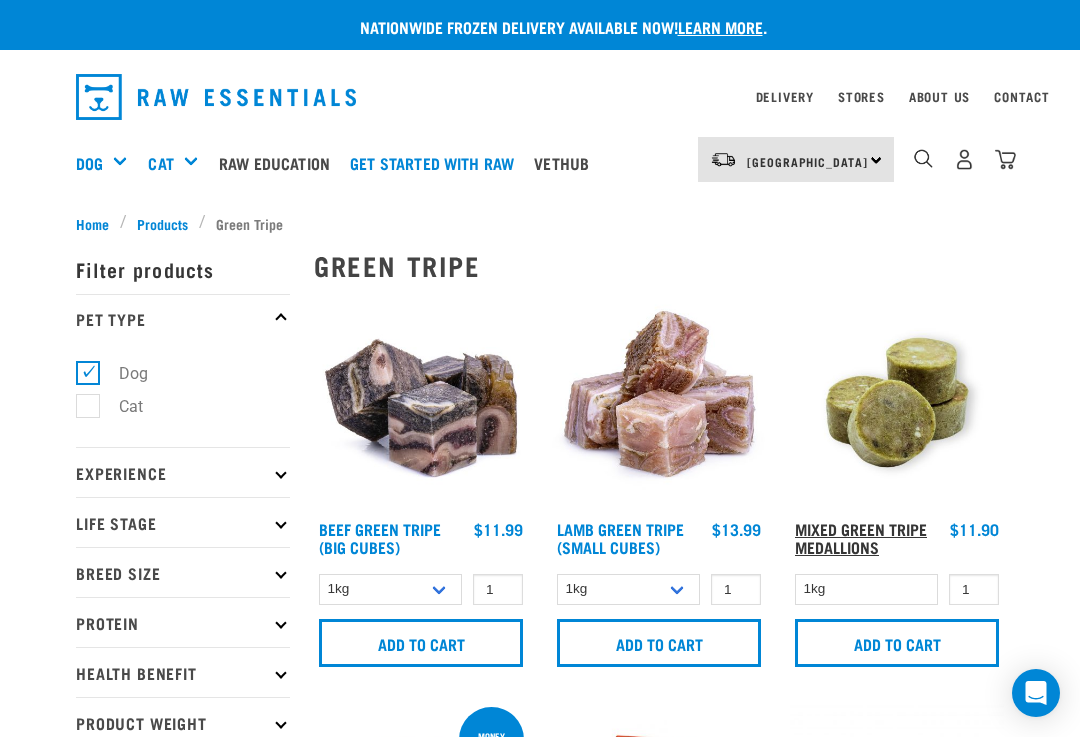 click on "Mixed Green Tripe Medallions" at bounding box center [861, 537] 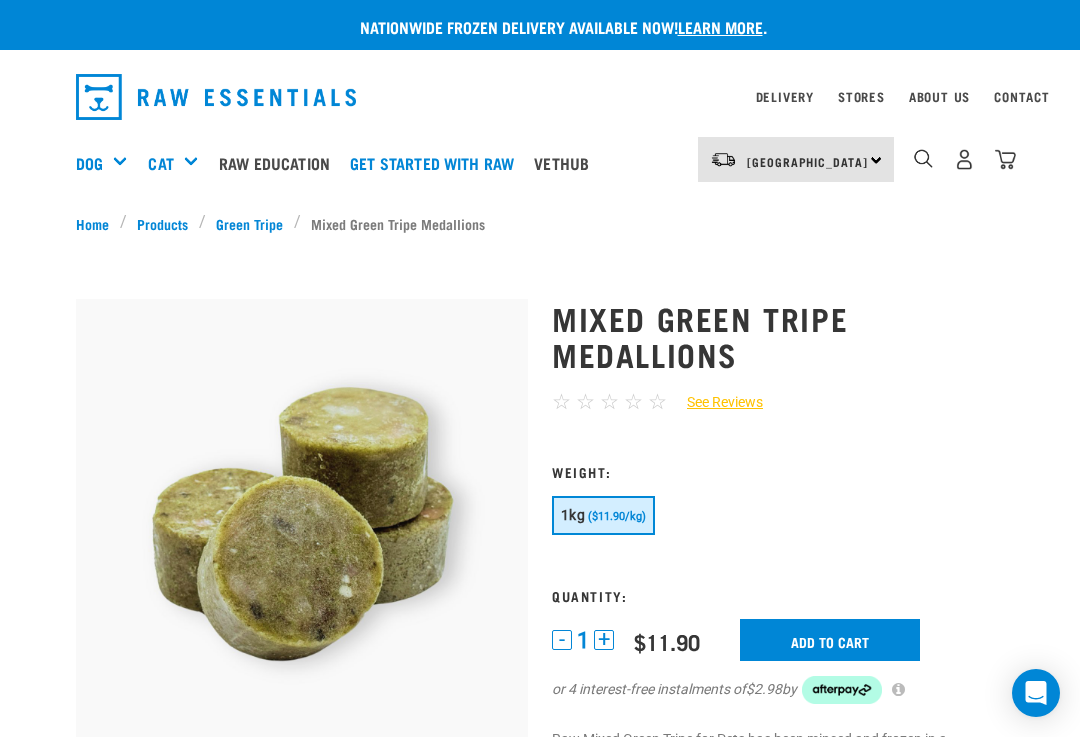 scroll, scrollTop: 0, scrollLeft: 0, axis: both 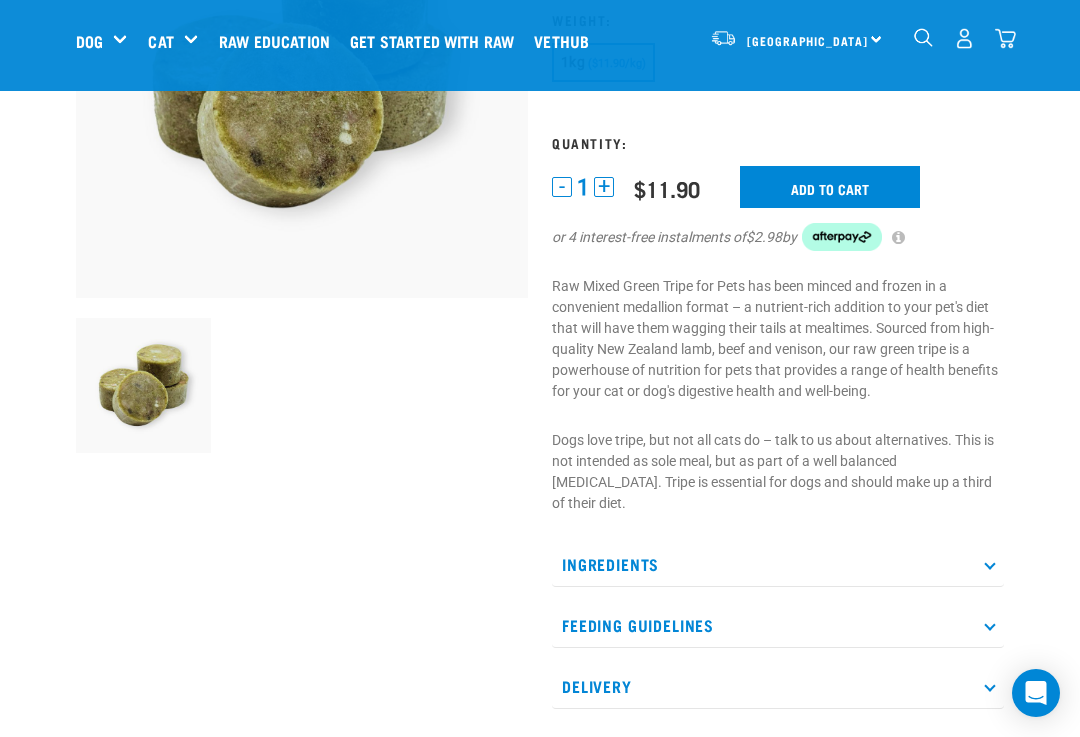 click on "Ingredients" at bounding box center (778, 564) 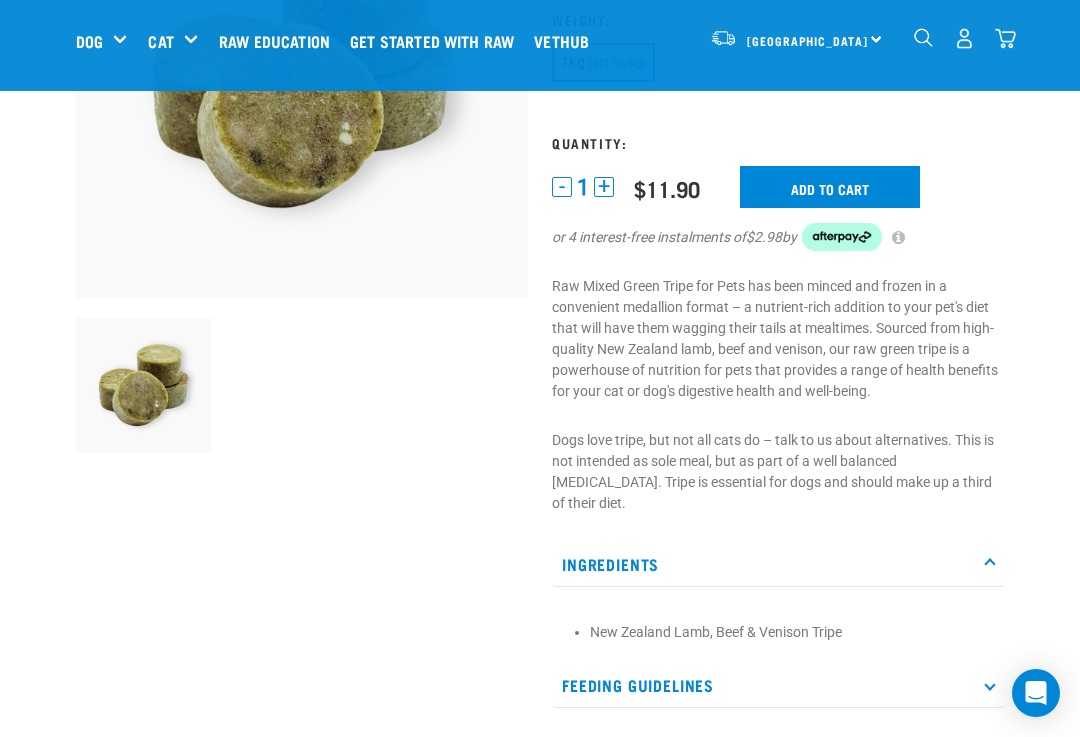 click on "Ingredients" at bounding box center (778, 564) 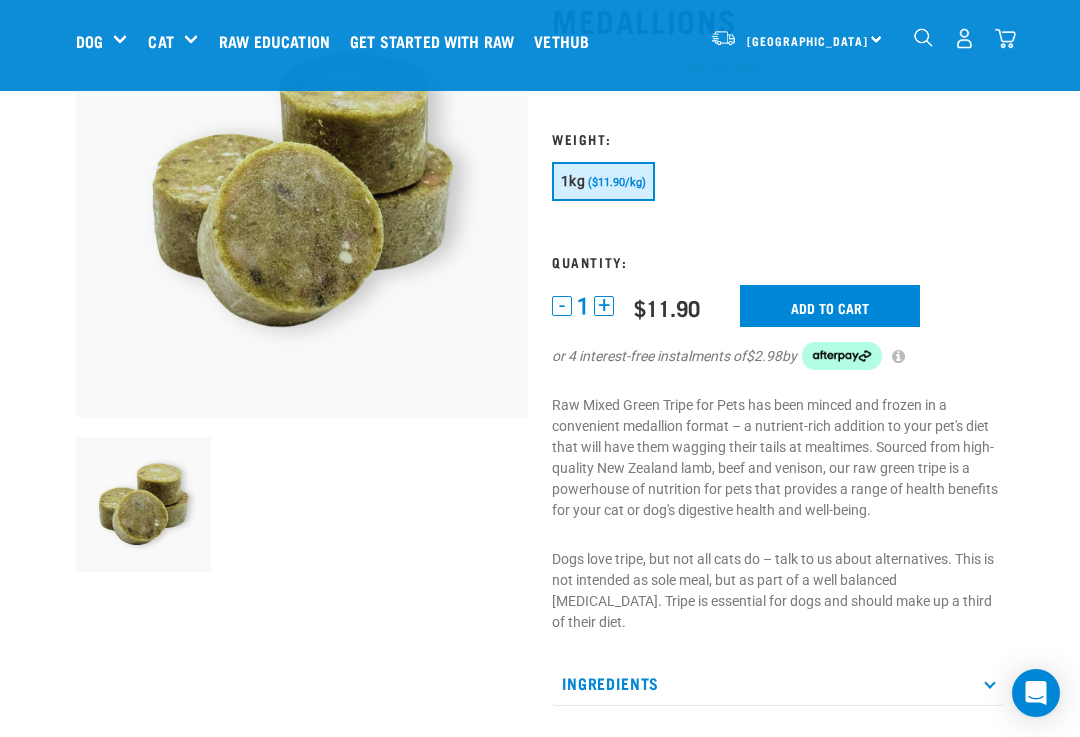 scroll, scrollTop: 200, scrollLeft: 0, axis: vertical 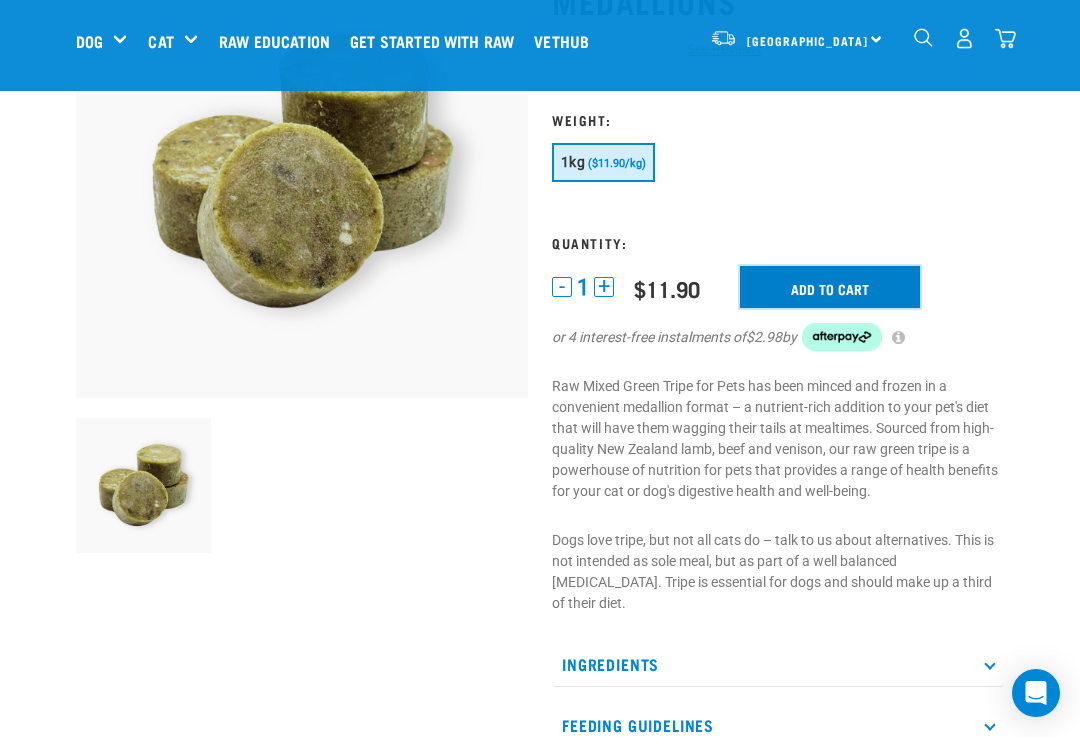 click on "Add to cart" at bounding box center (830, 287) 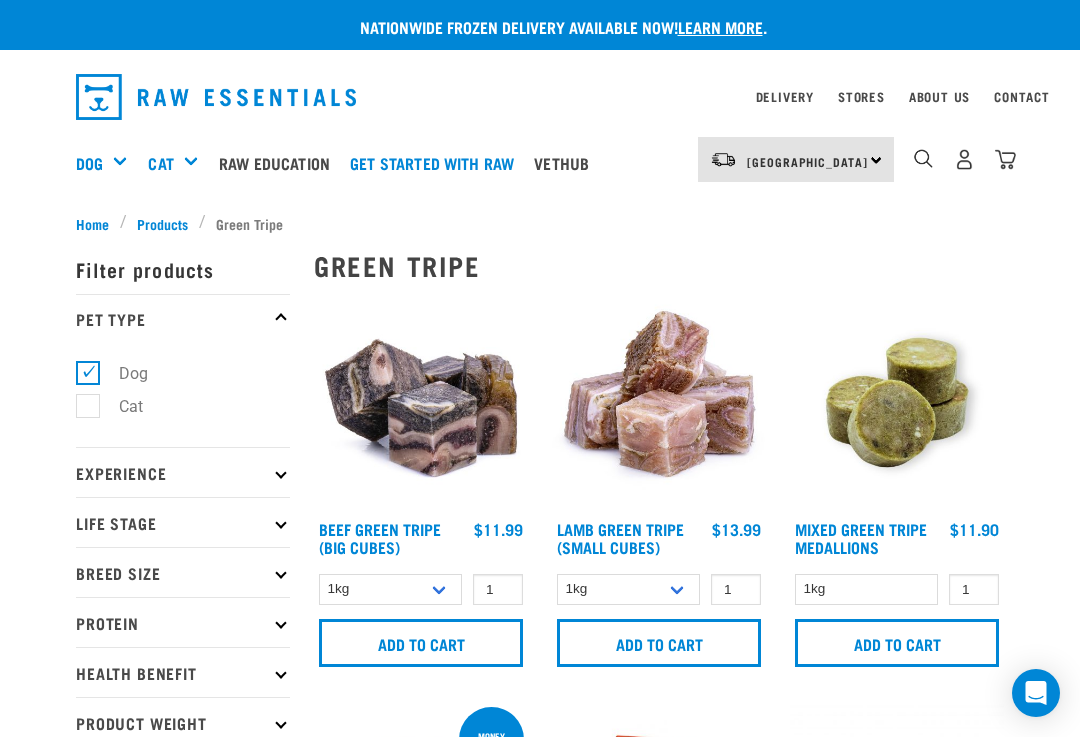 scroll, scrollTop: 0, scrollLeft: 0, axis: both 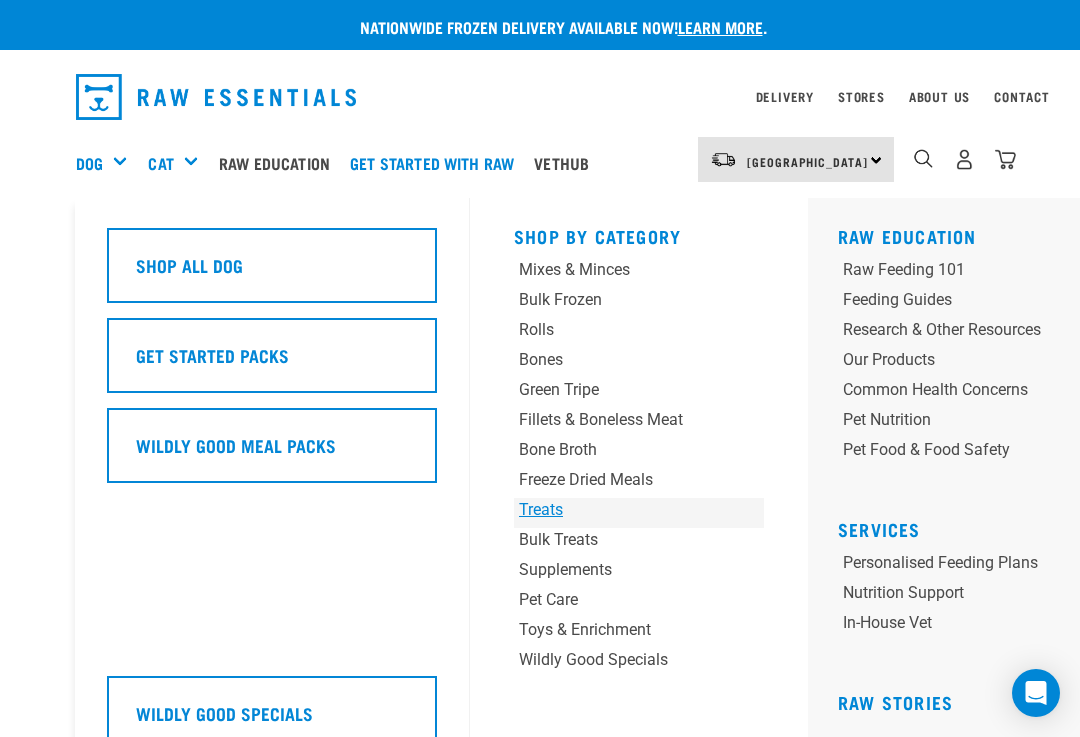click on "Treats" at bounding box center [617, 510] 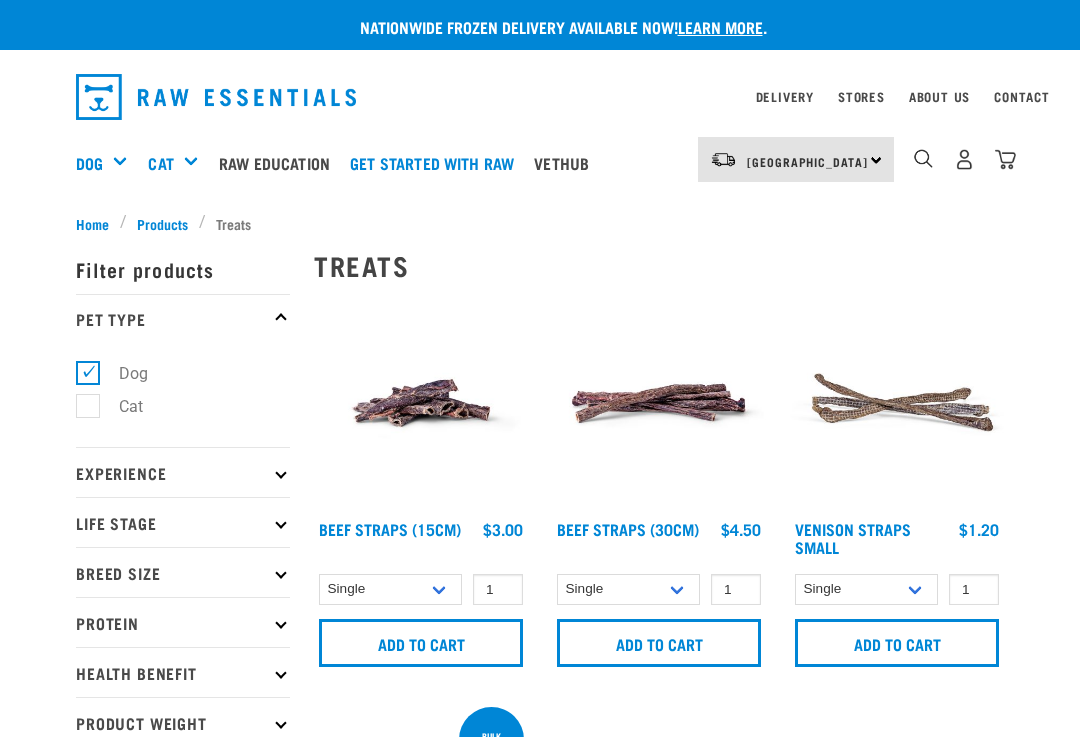 scroll, scrollTop: 0, scrollLeft: 0, axis: both 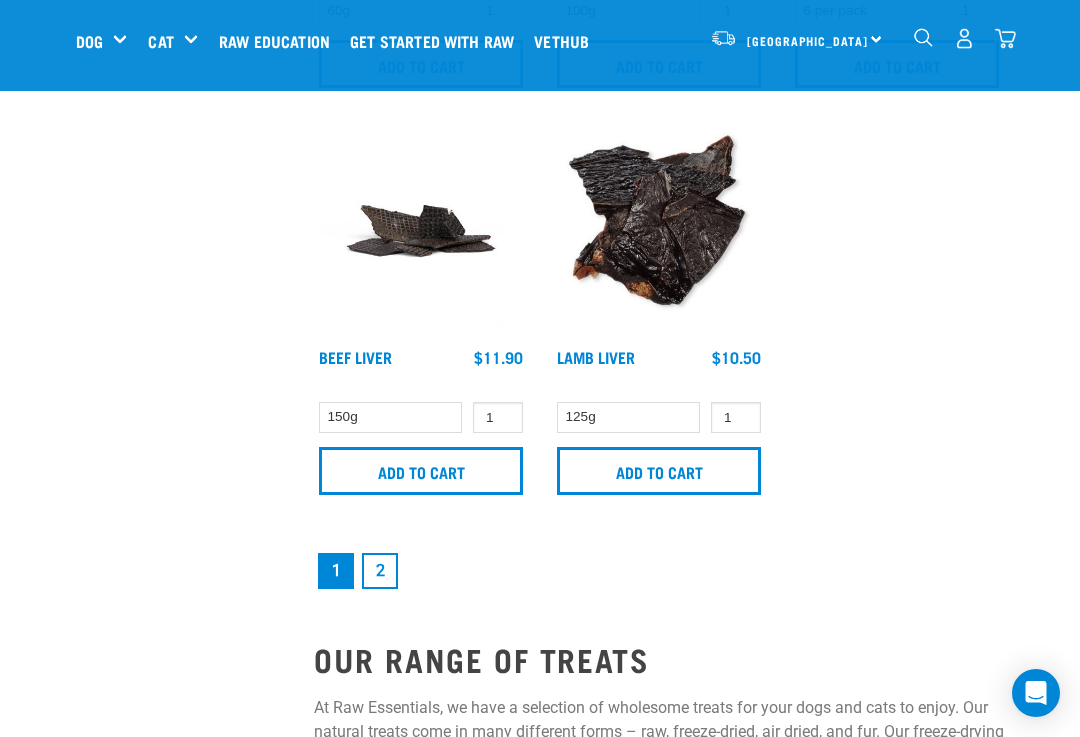 click on "2" at bounding box center (380, 571) 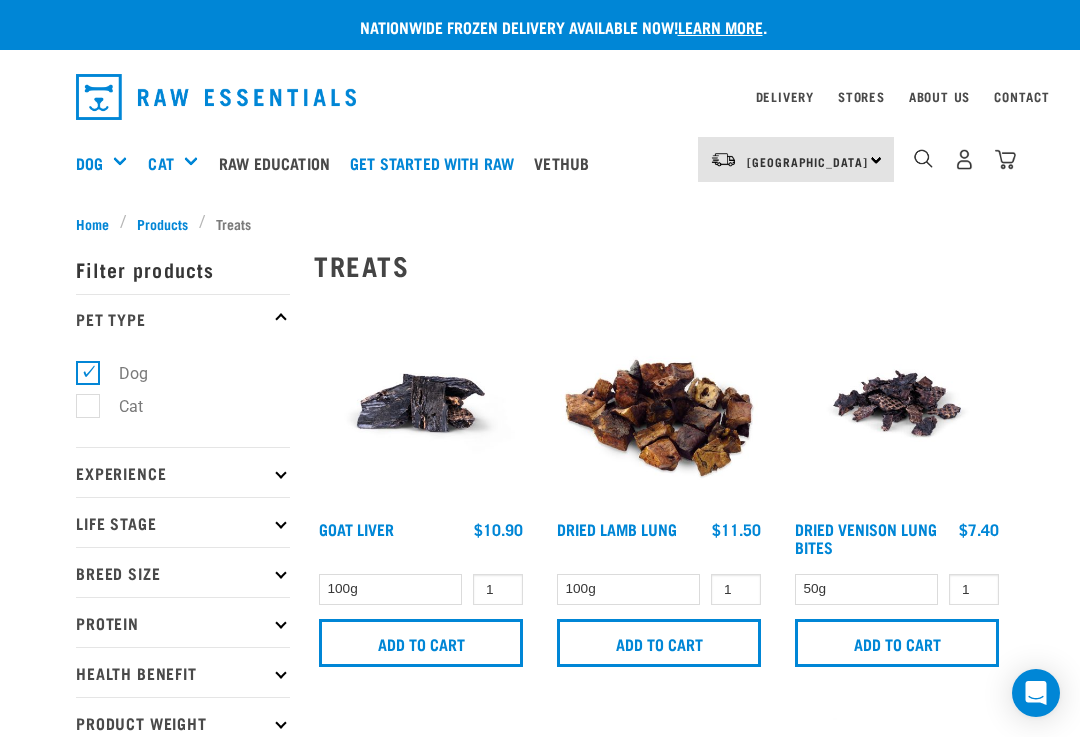 scroll, scrollTop: 0, scrollLeft: 0, axis: both 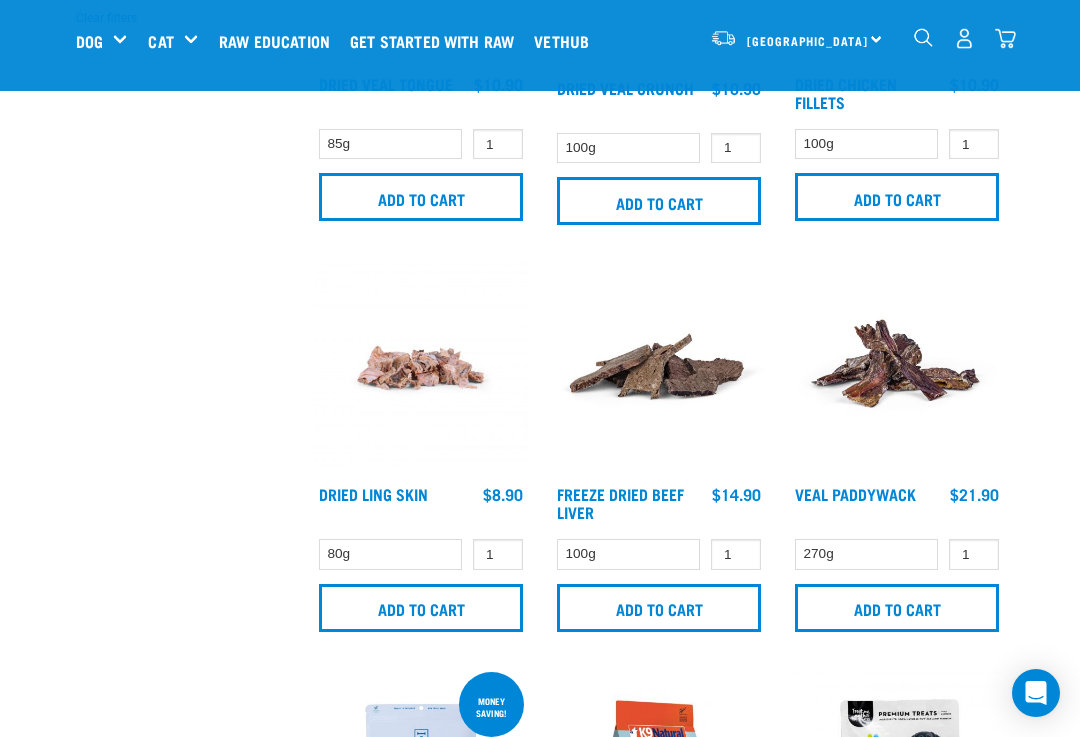 click at bounding box center [1005, 38] 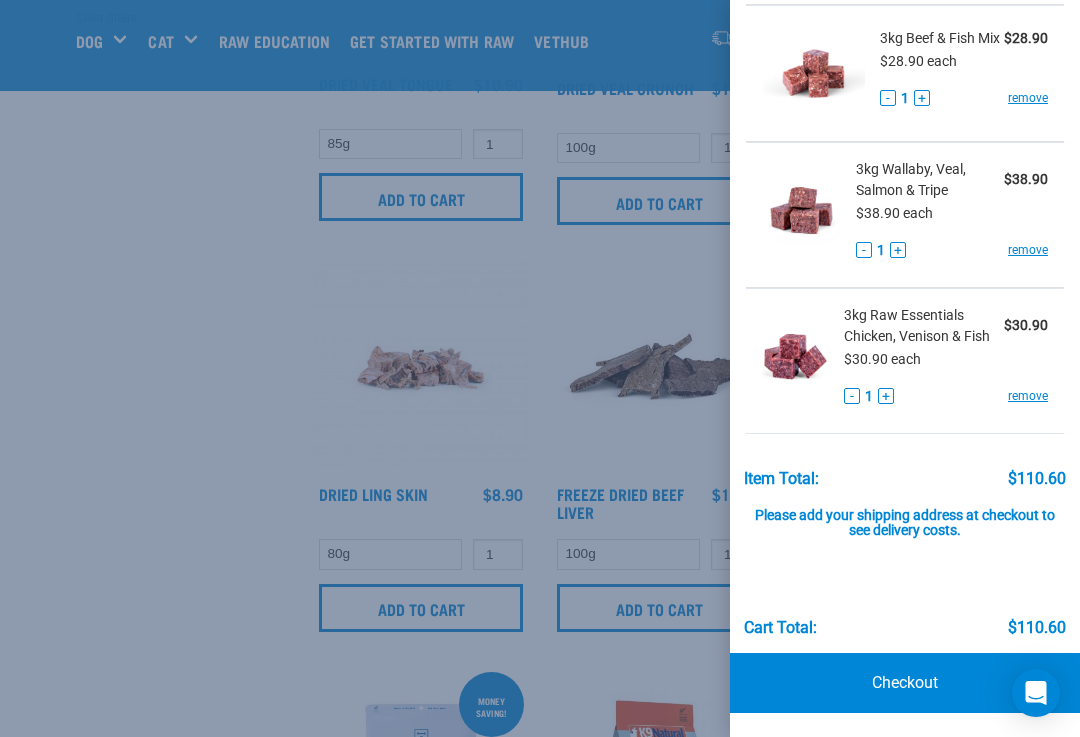 scroll, scrollTop: 243, scrollLeft: 0, axis: vertical 